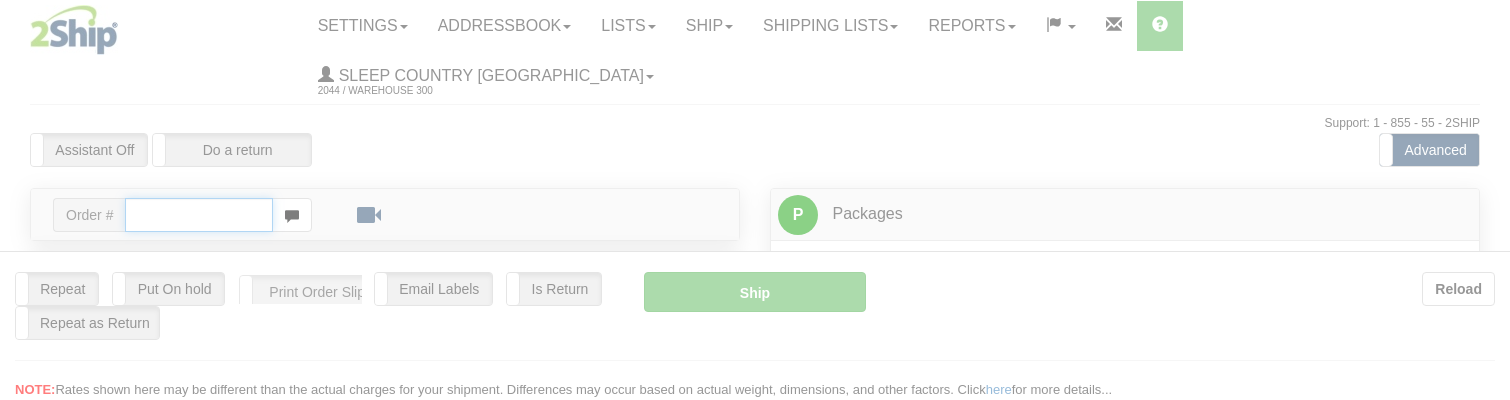 scroll, scrollTop: 0, scrollLeft: 0, axis: both 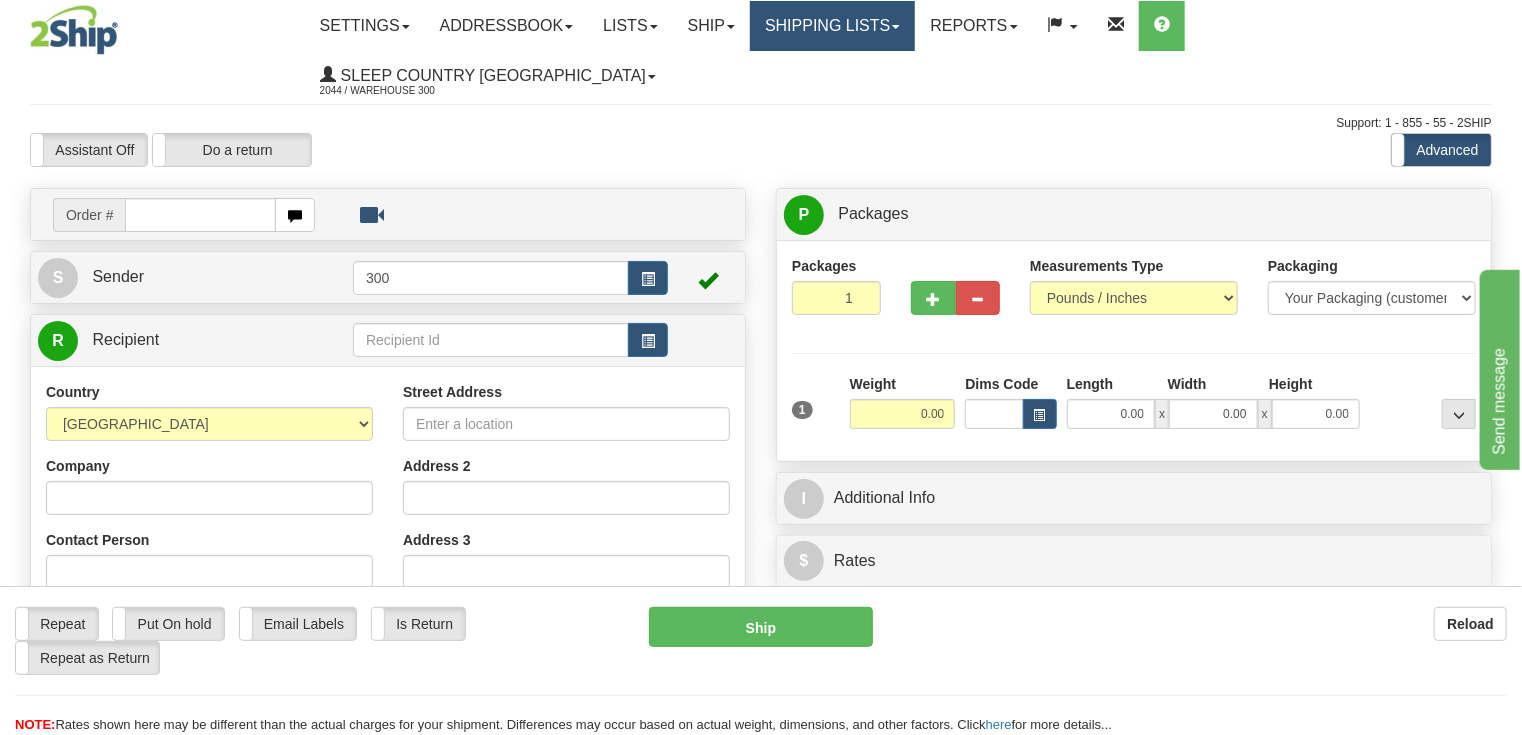 drag, startPoint x: 871, startPoint y: 22, endPoint x: 884, endPoint y: 49, distance: 29.966648 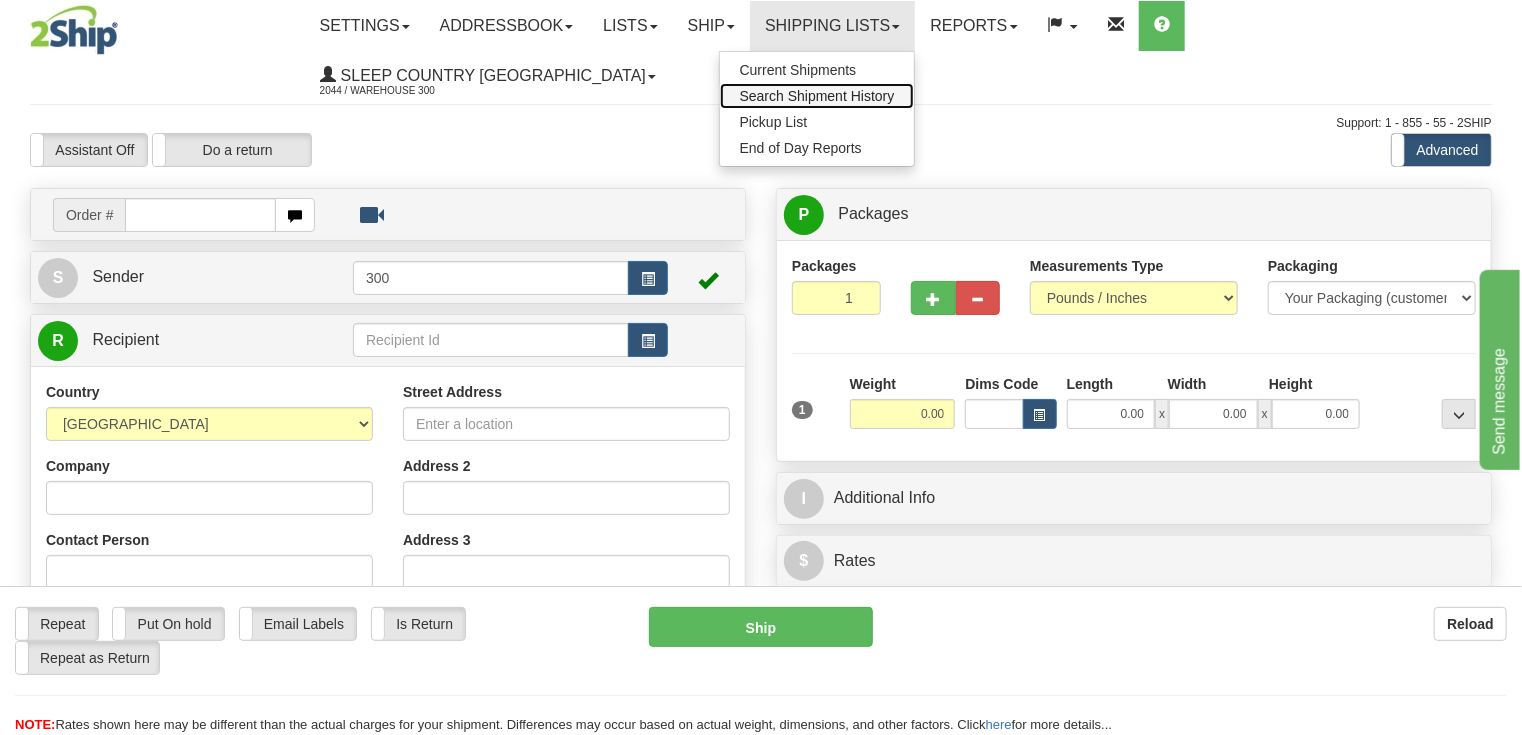 click on "Search Shipment History" at bounding box center [817, 96] 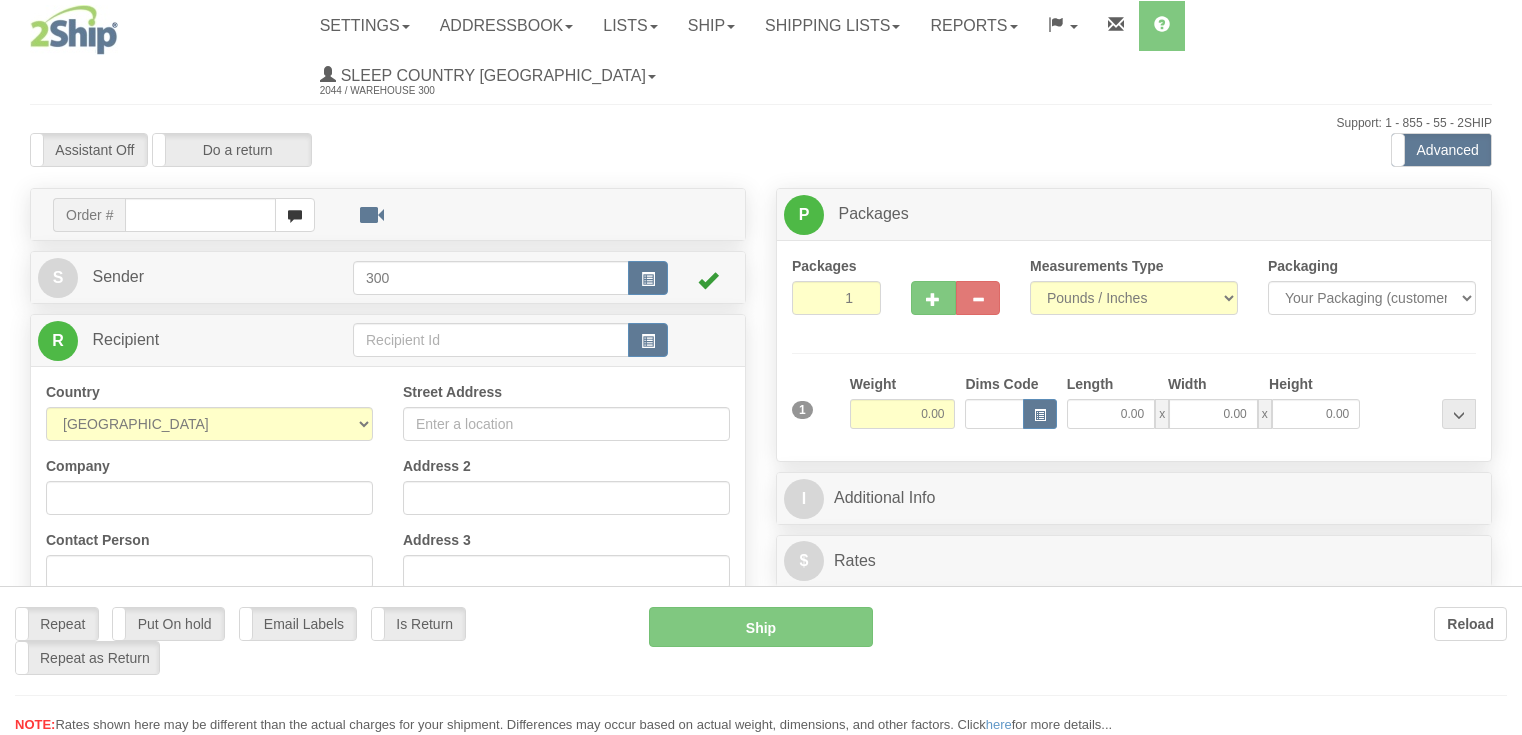 scroll, scrollTop: 0, scrollLeft: 0, axis: both 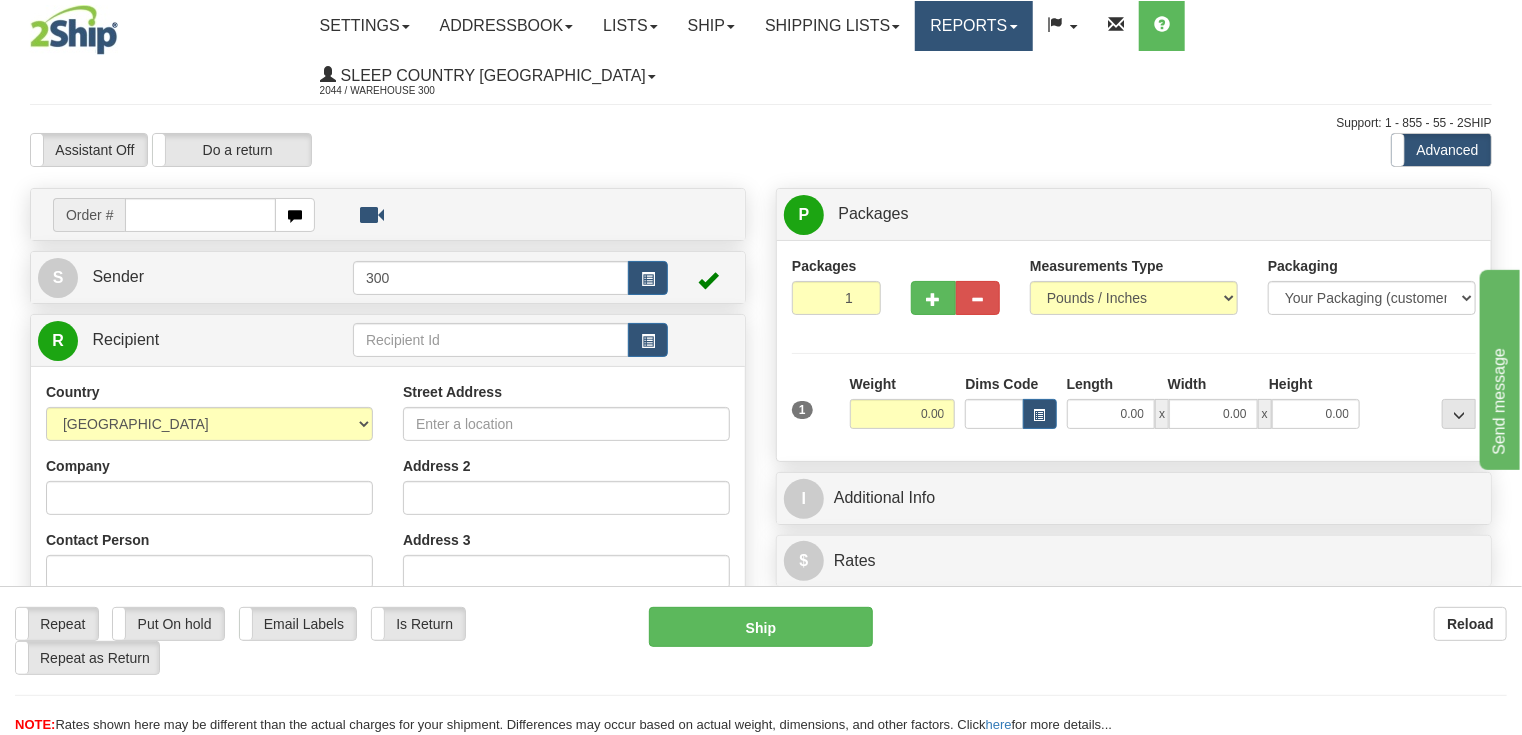 click on "Reports" at bounding box center [973, 26] 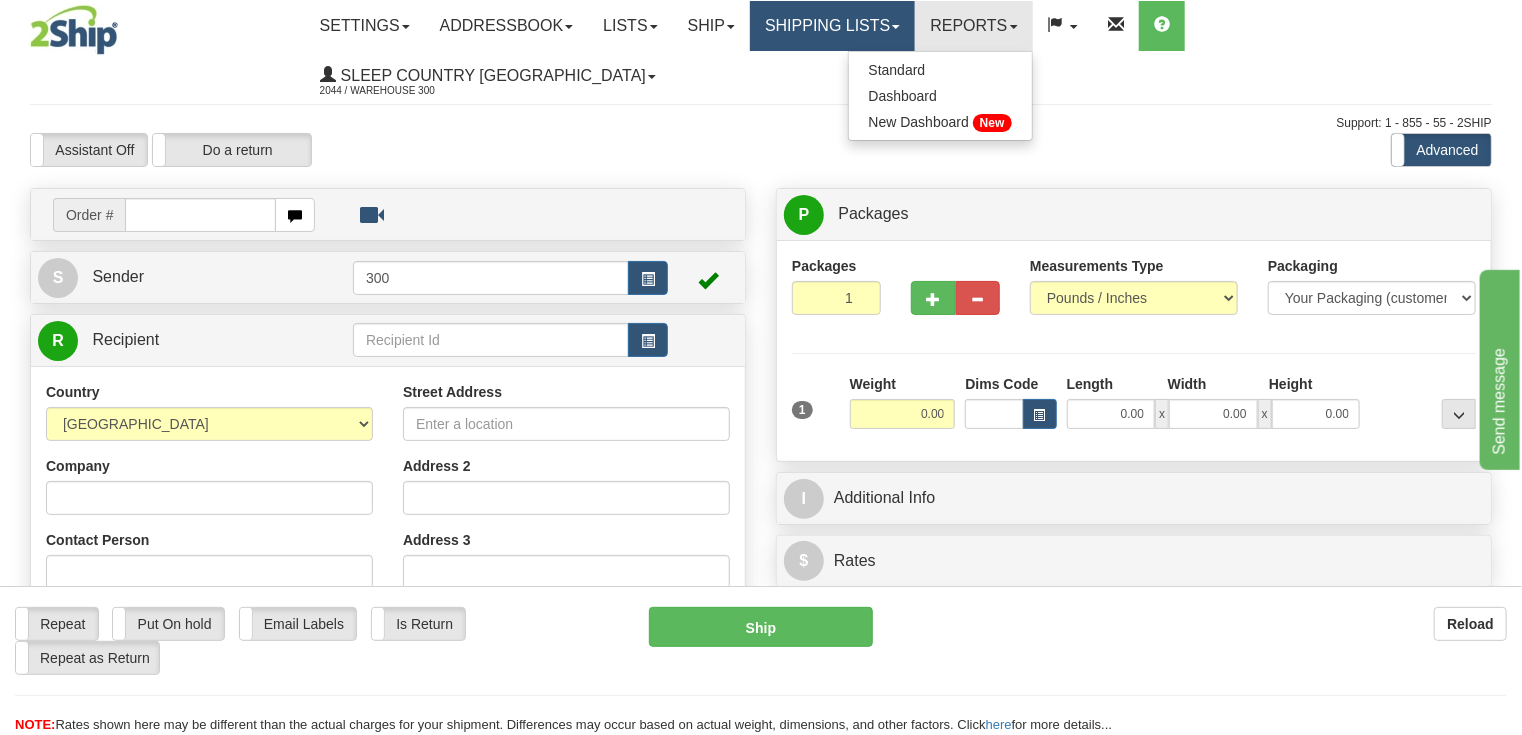click on "Shipping lists" at bounding box center (832, 26) 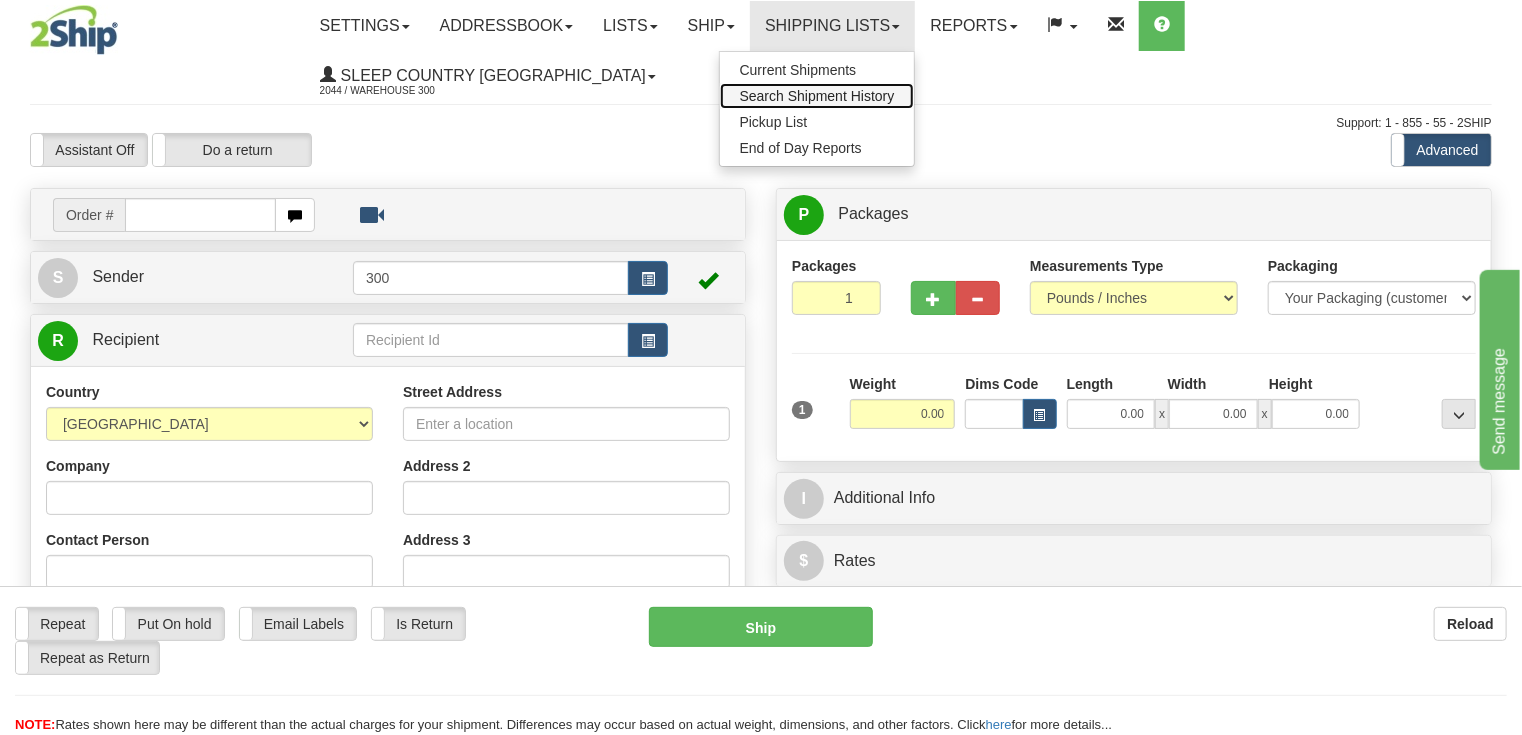 click on "Search Shipment History" at bounding box center [817, 96] 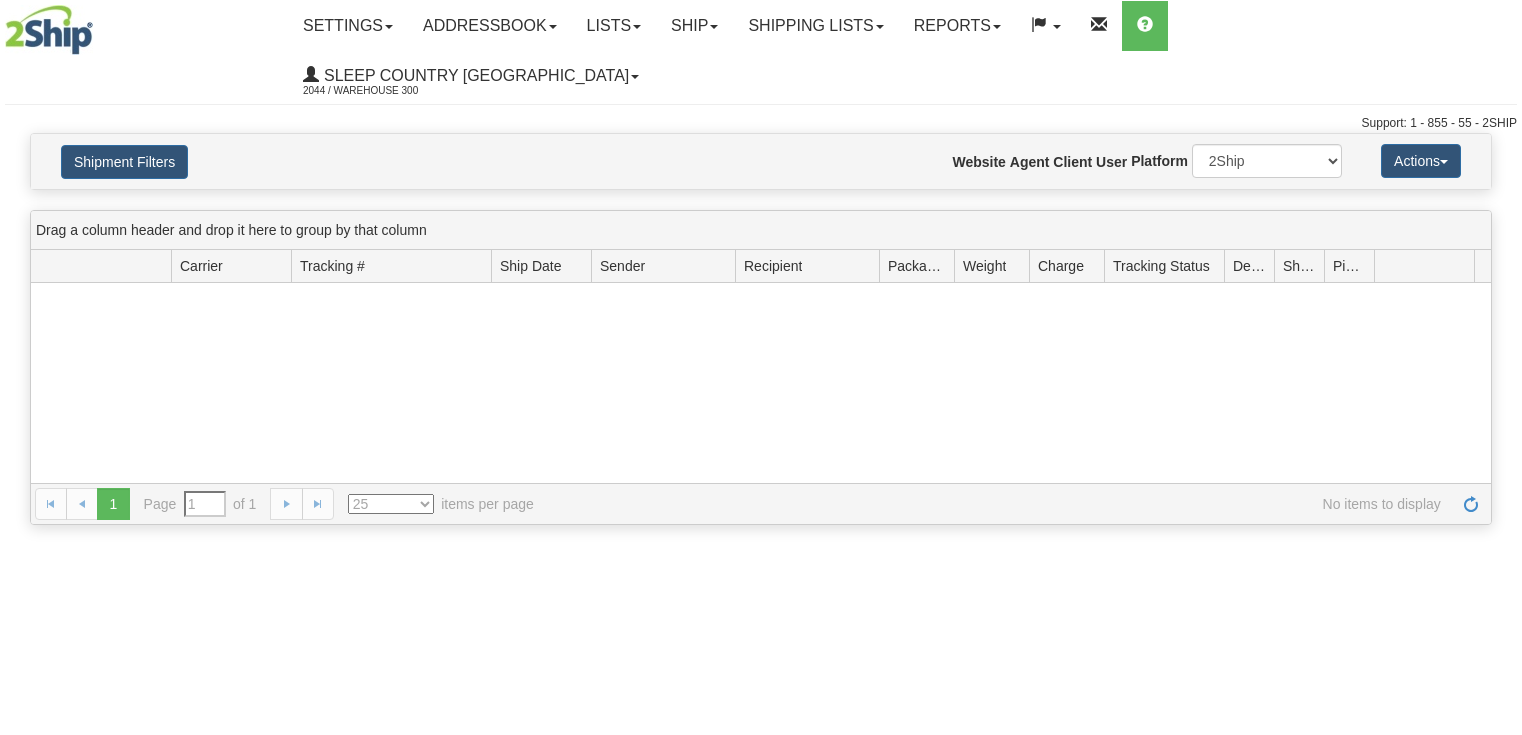 scroll, scrollTop: 0, scrollLeft: 0, axis: both 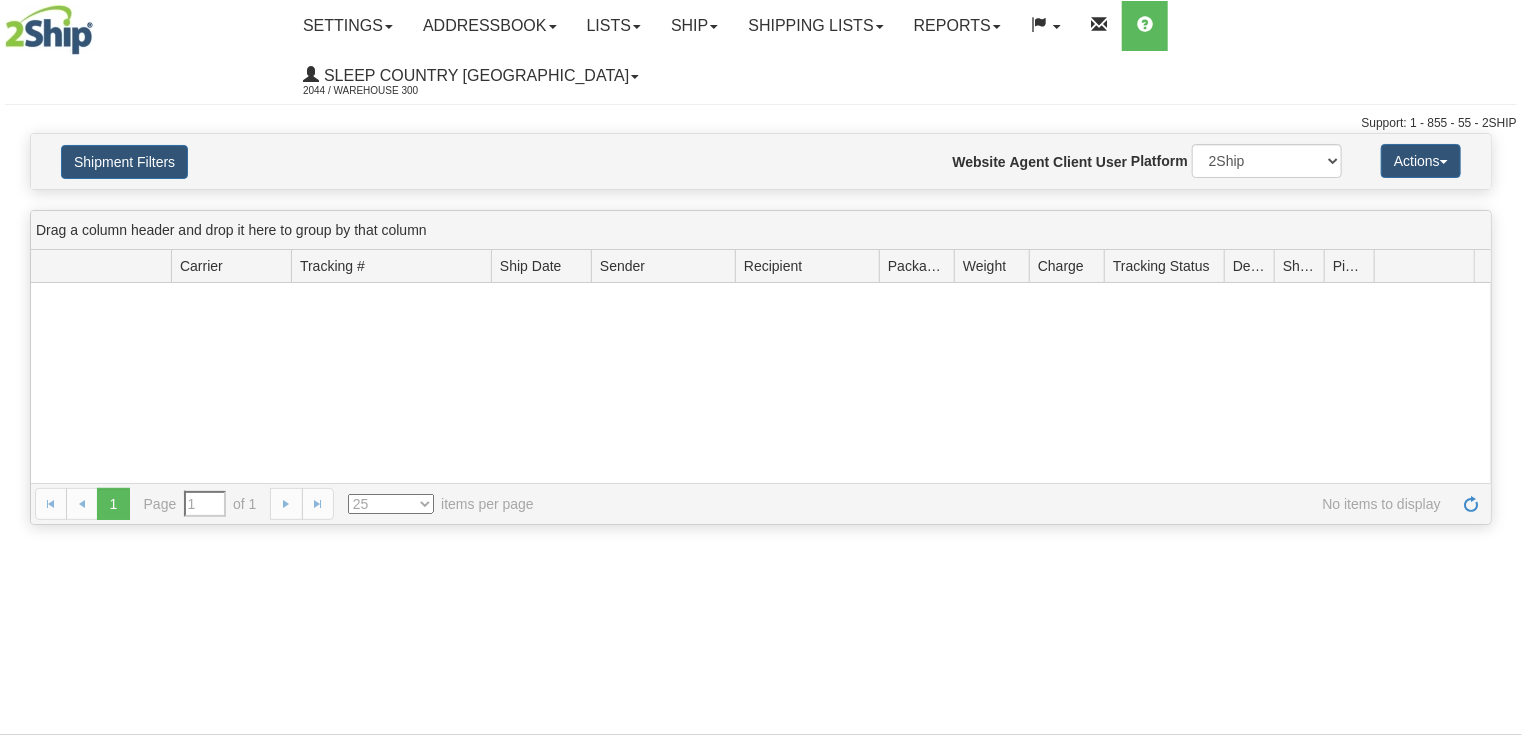 type on "From 07/11/2025 To 07/12/2025" 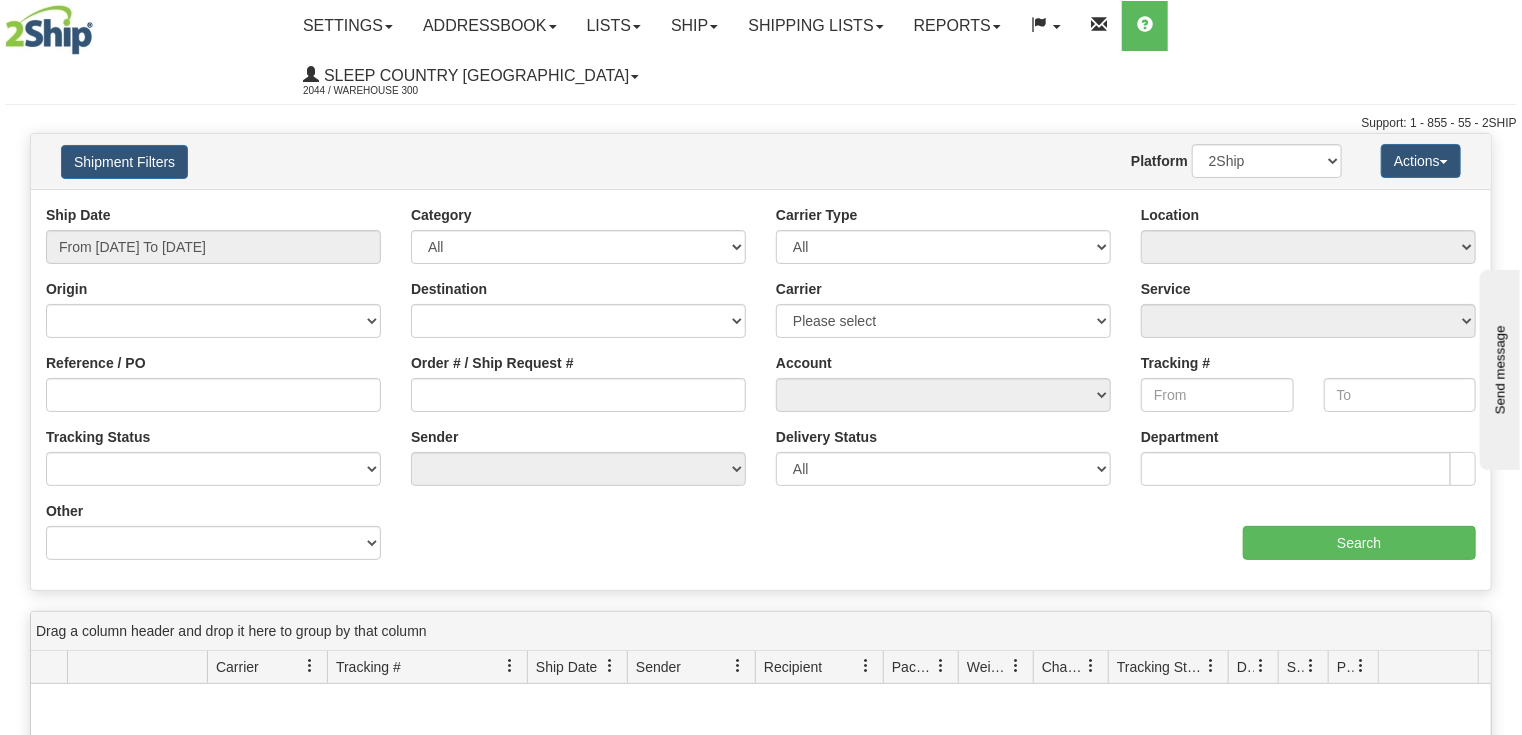 scroll, scrollTop: 0, scrollLeft: 0, axis: both 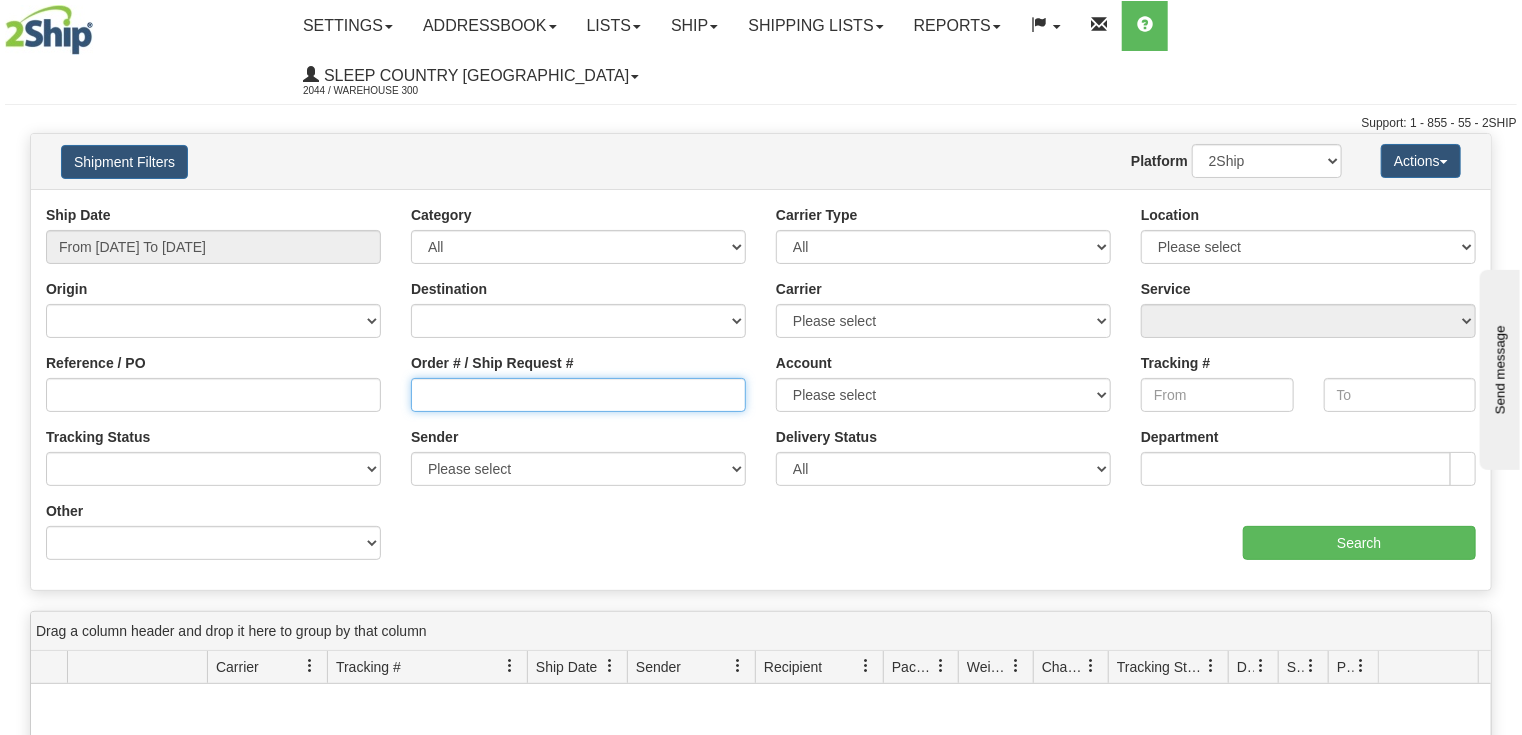 click on "Order # / Ship Request #" at bounding box center [578, 395] 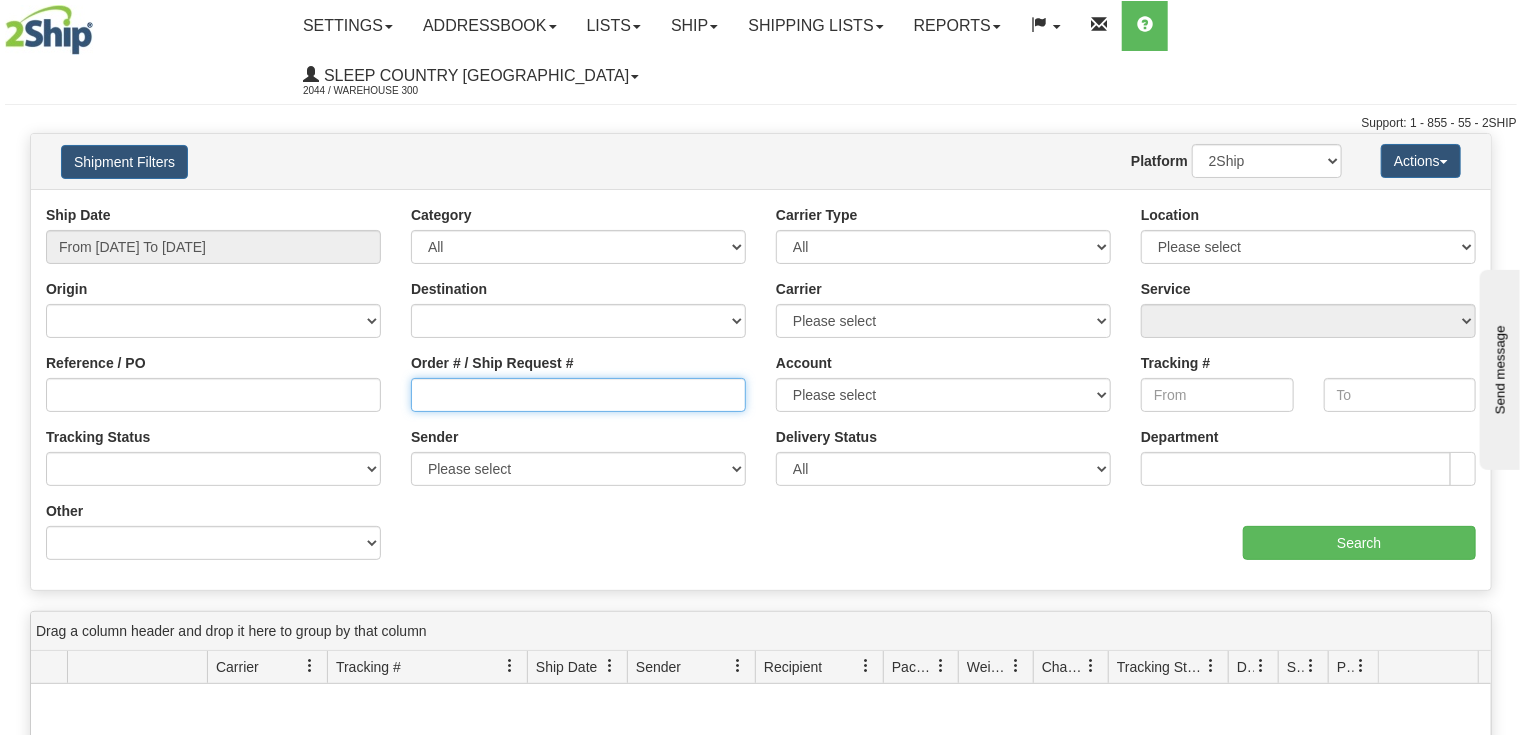 paste on "9002H886816" 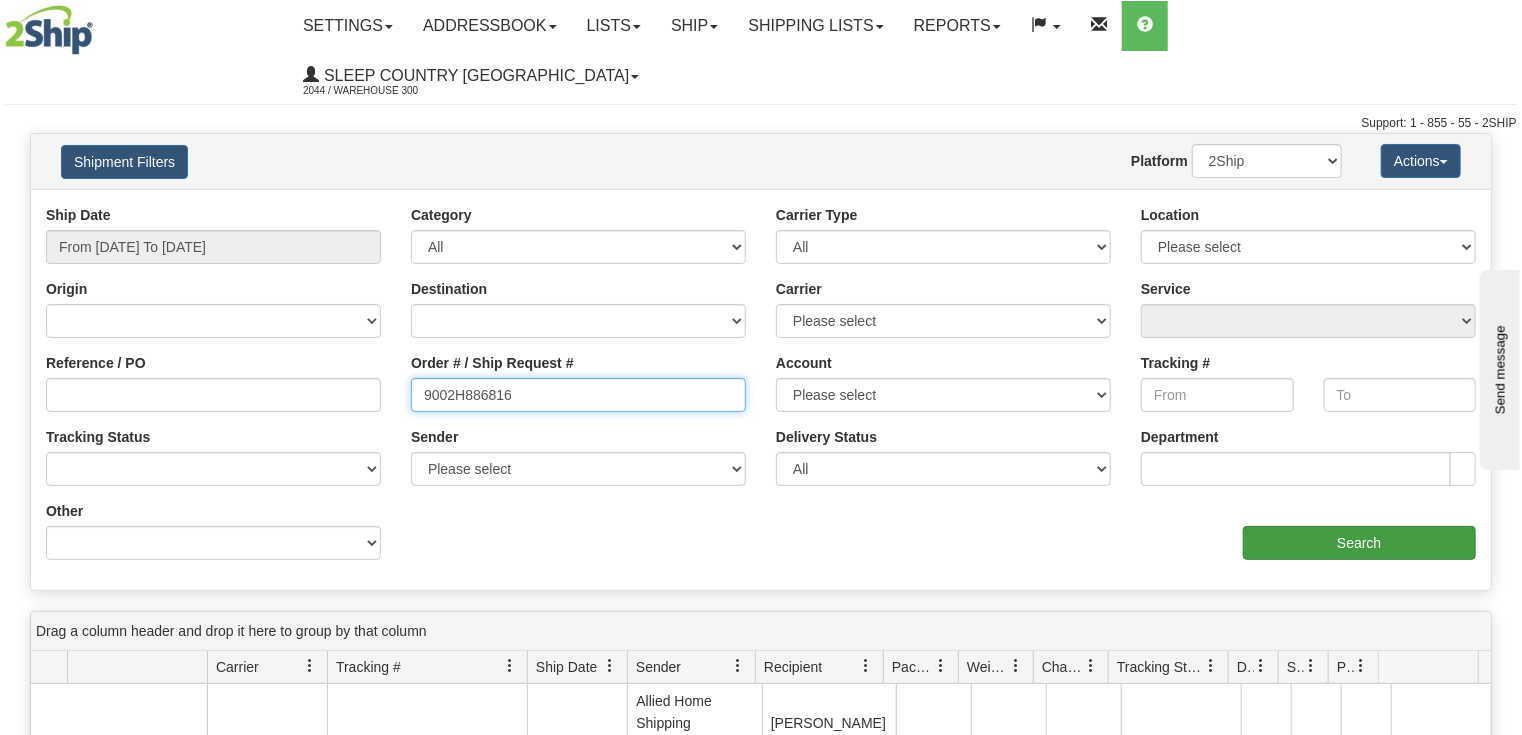 type on "9002H886816" 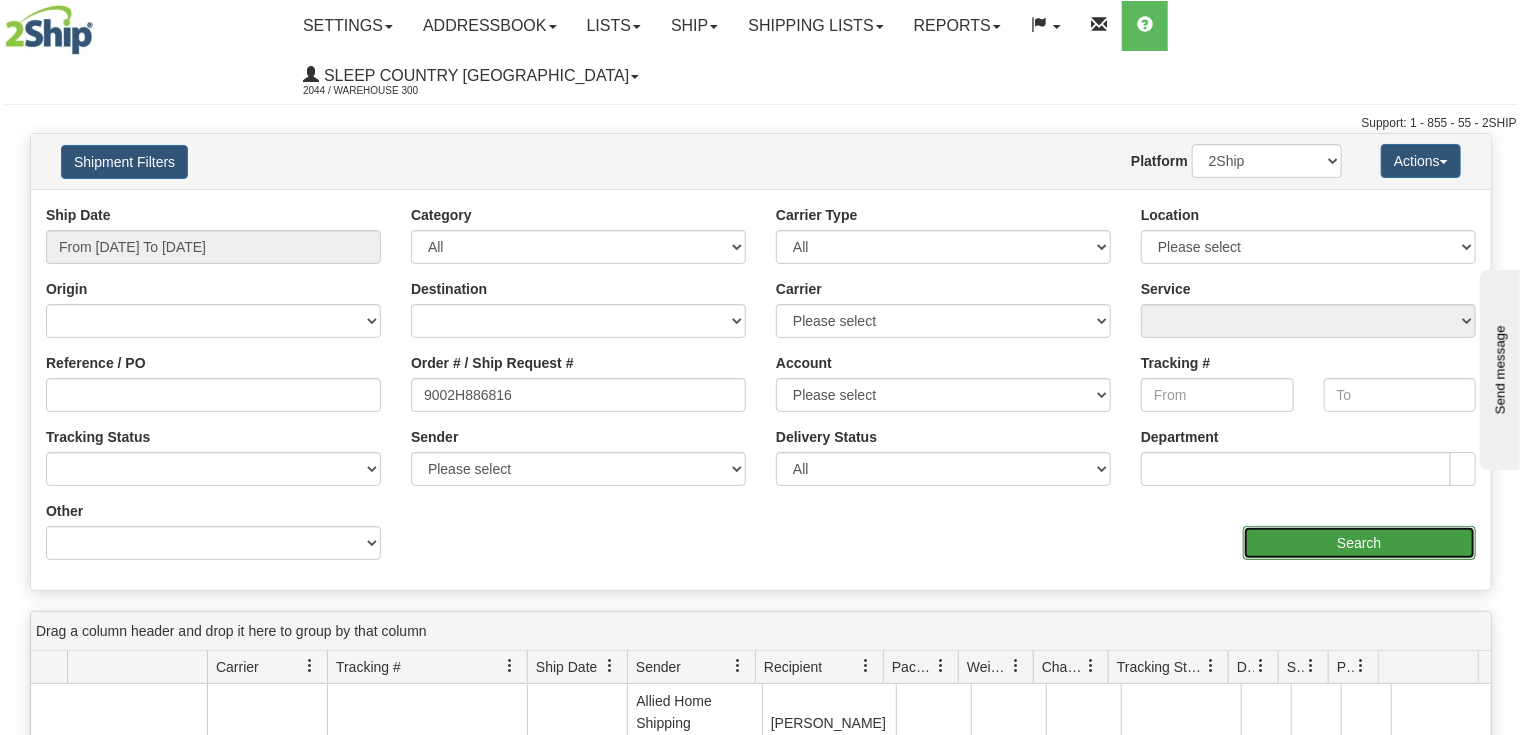 click on "Search" at bounding box center (1359, 543) 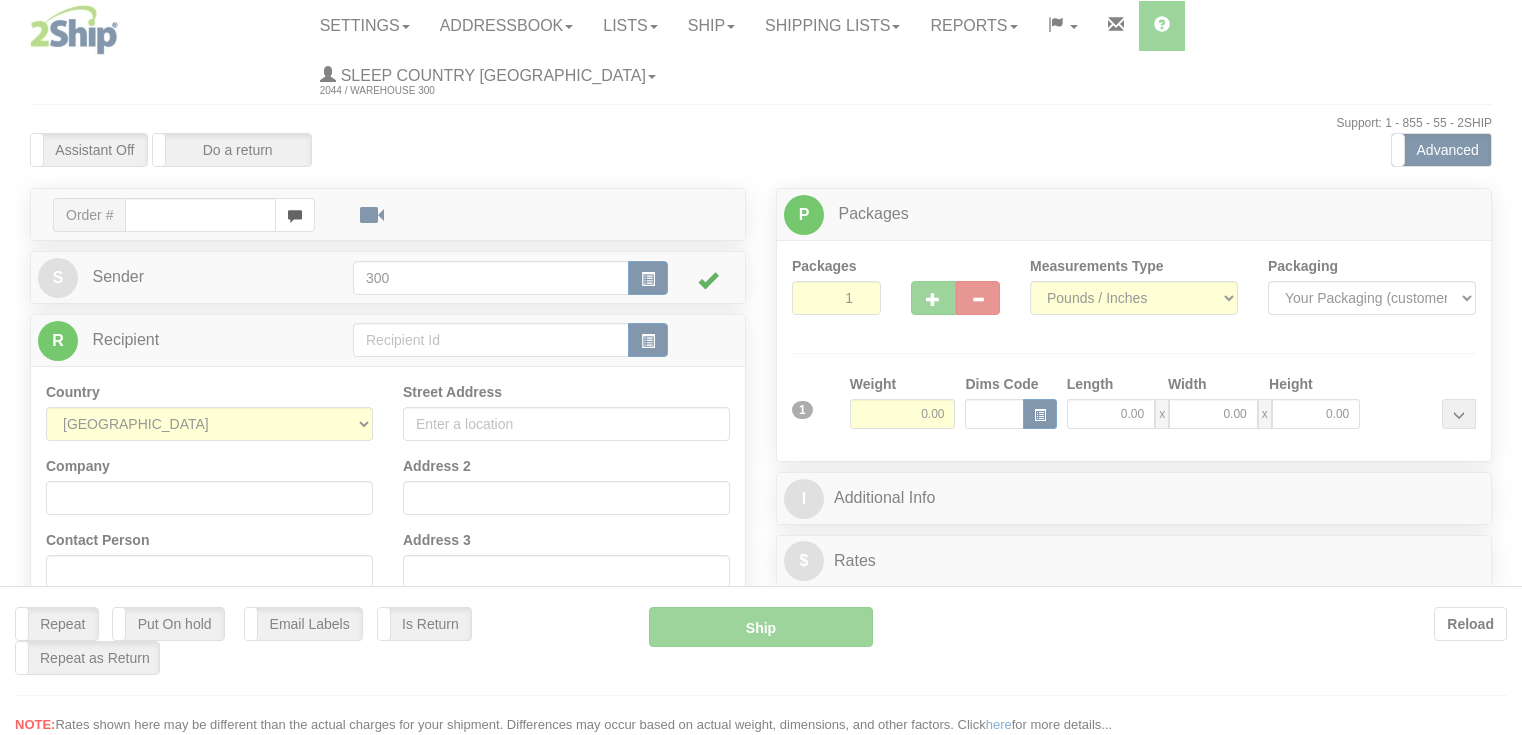 scroll, scrollTop: 0, scrollLeft: 0, axis: both 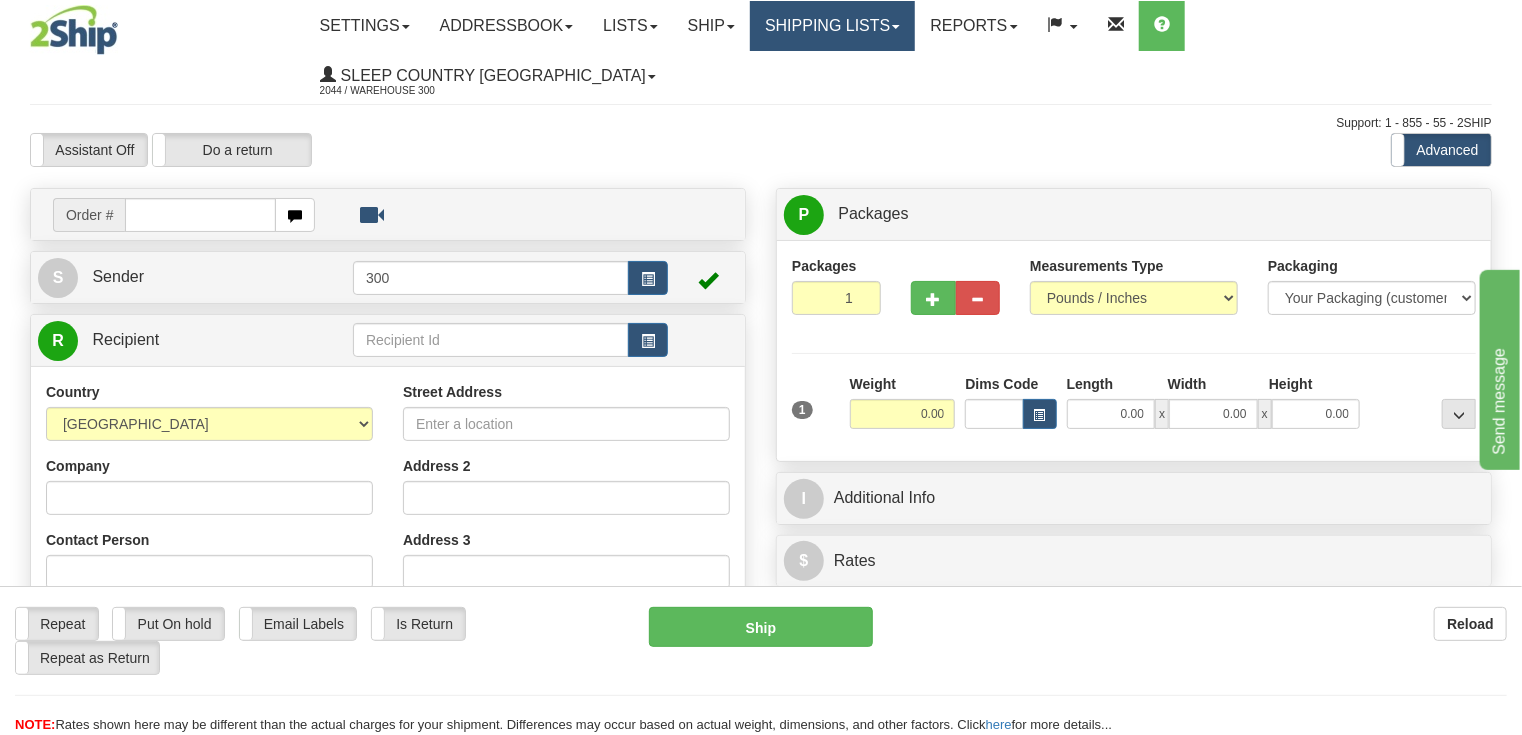 click on "Shipping lists" at bounding box center [832, 26] 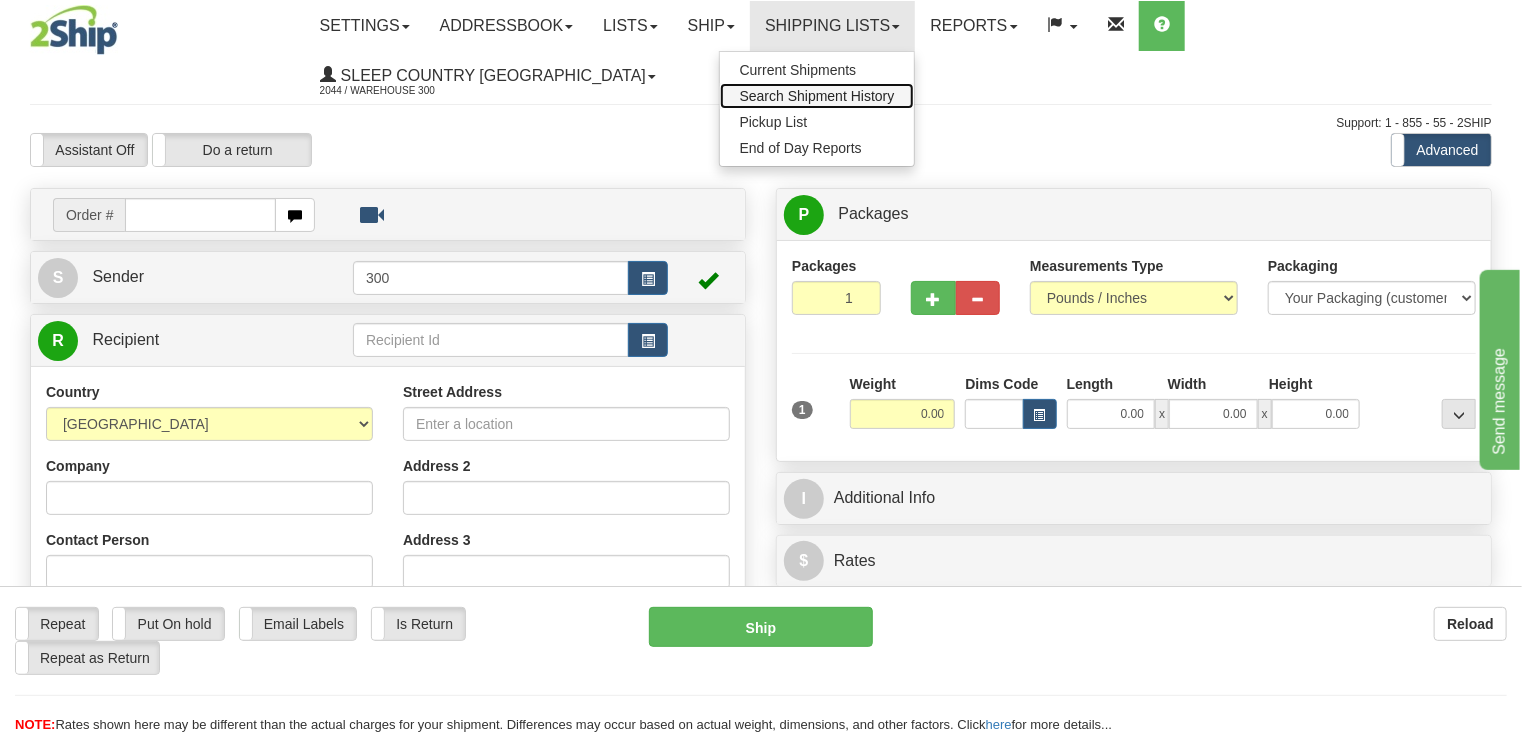 click on "Search Shipment History" at bounding box center [817, 96] 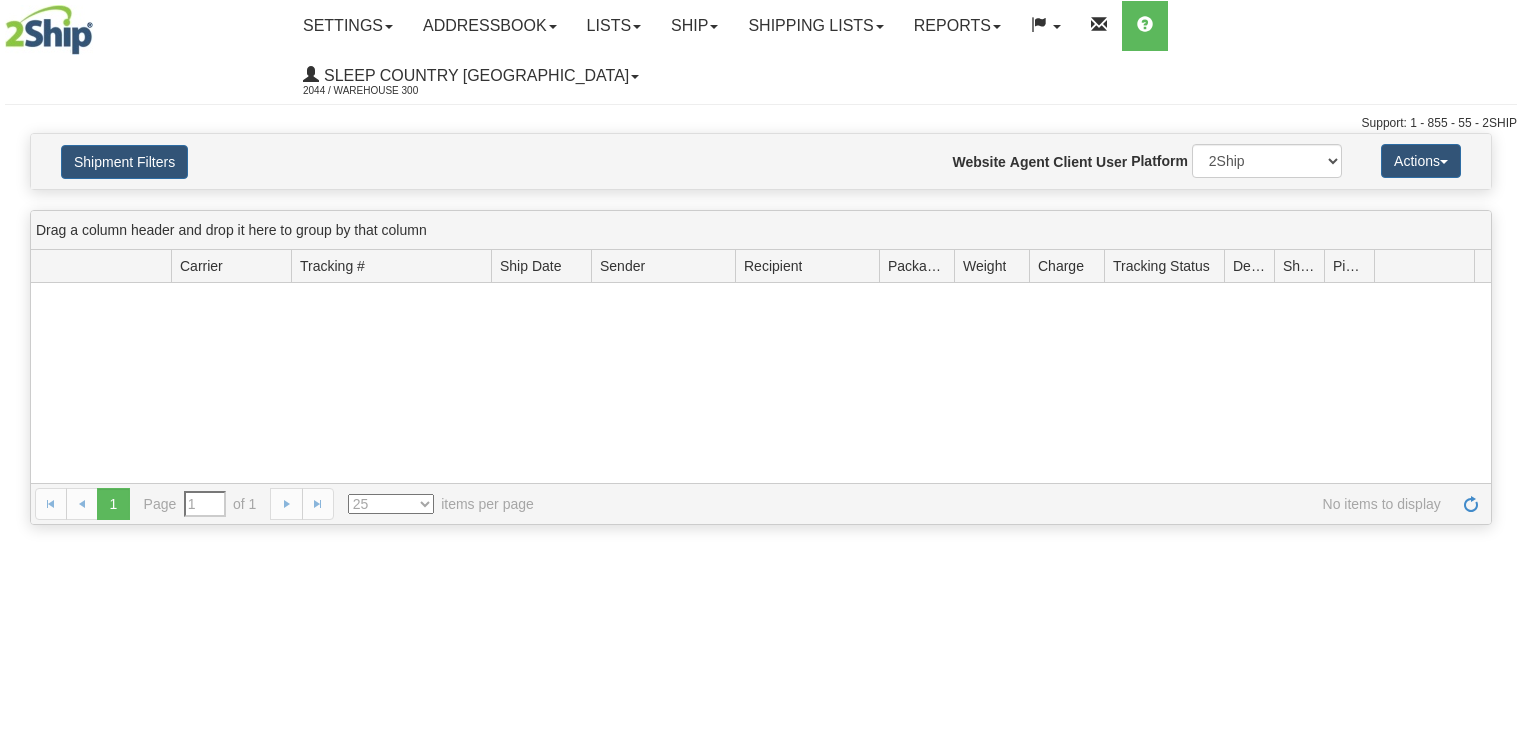 scroll, scrollTop: 0, scrollLeft: 0, axis: both 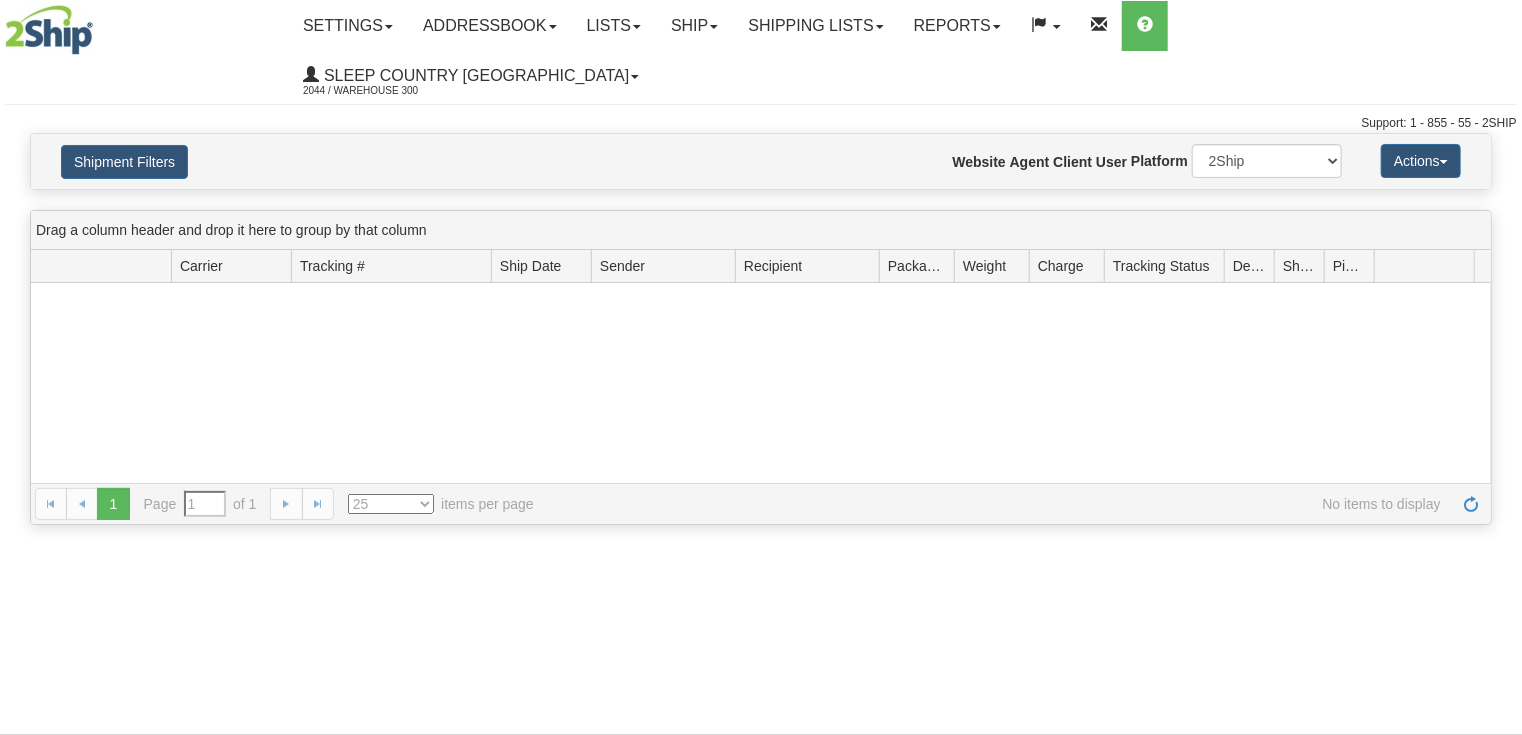 type on "From [DATE] To [DATE]" 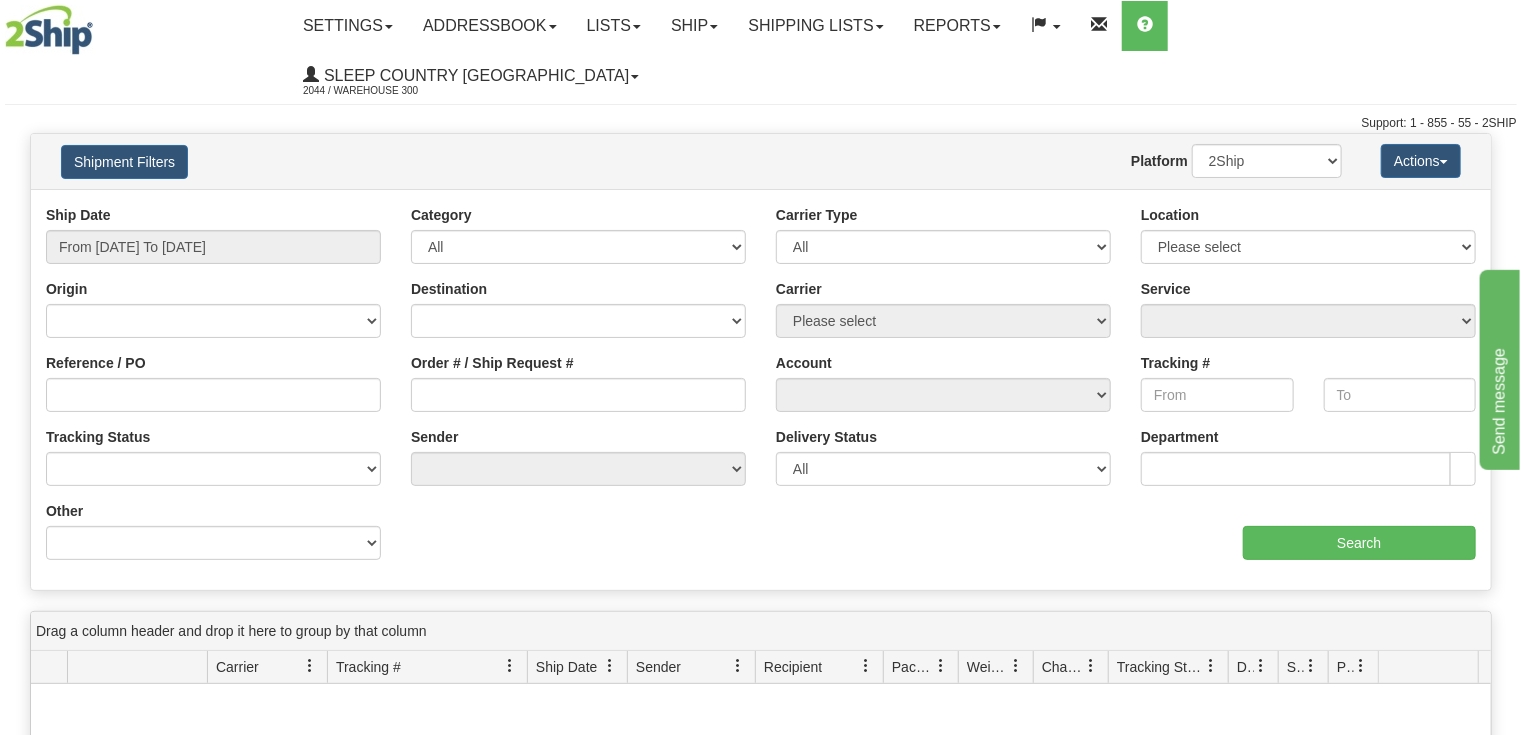 scroll, scrollTop: 0, scrollLeft: 0, axis: both 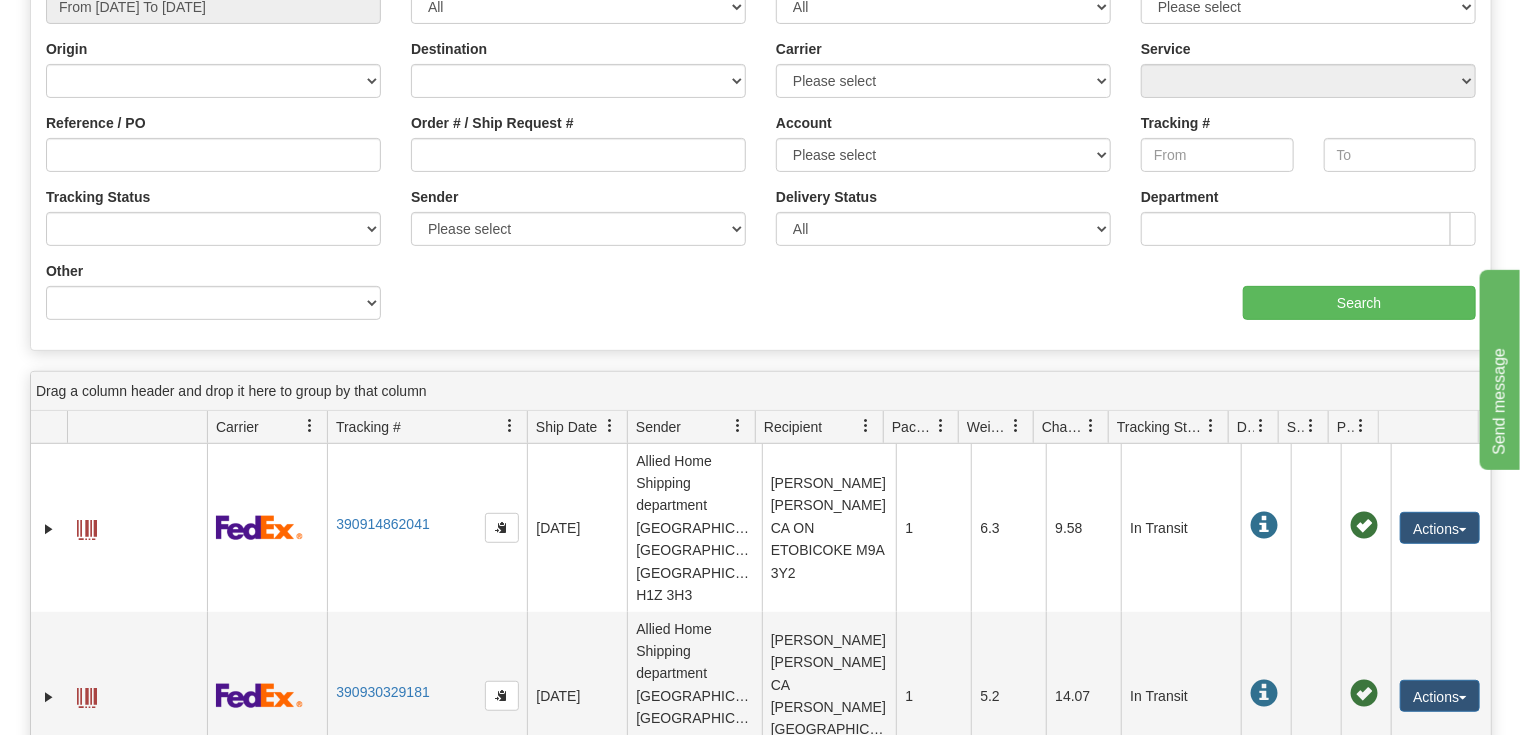 click at bounding box center [1361, 426] 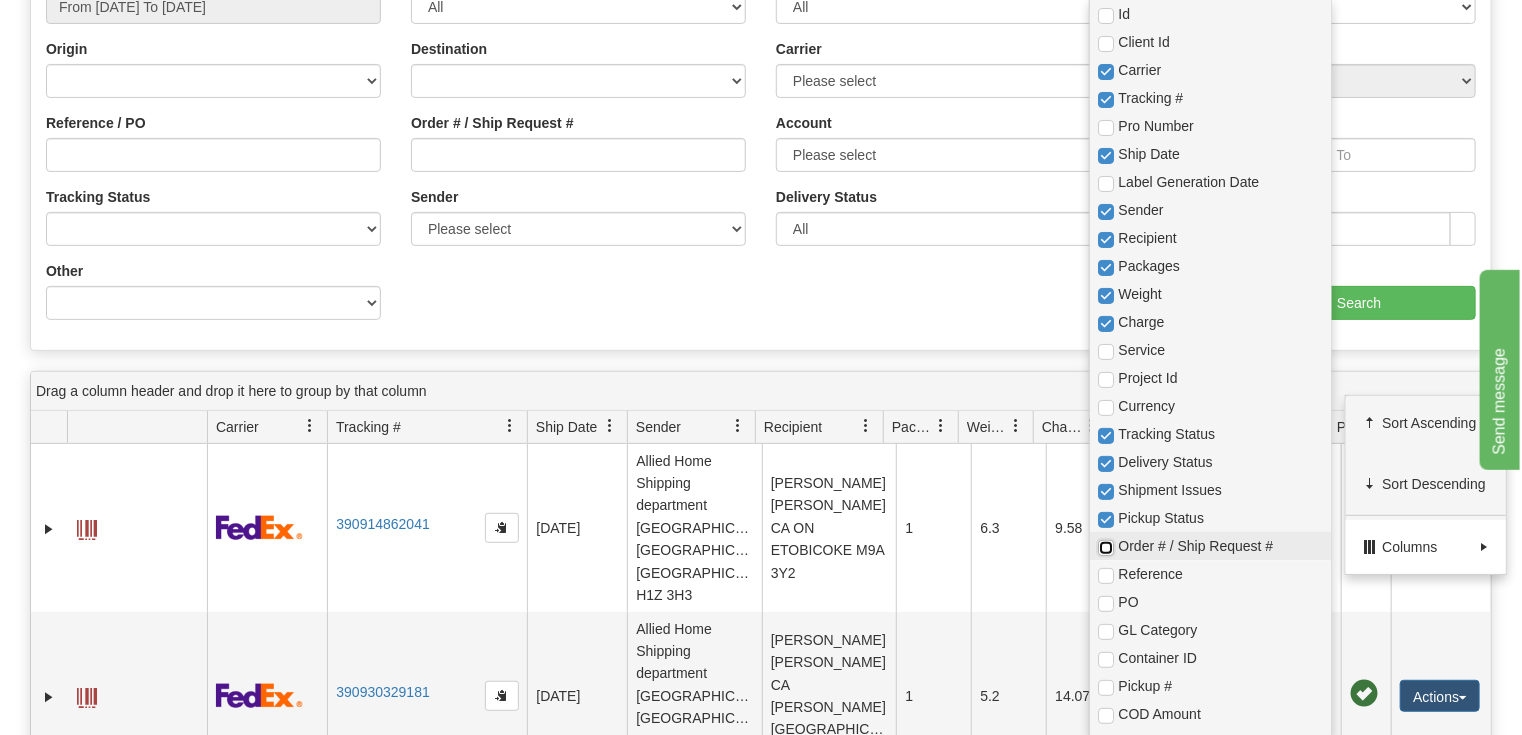 click at bounding box center (1106, 548) 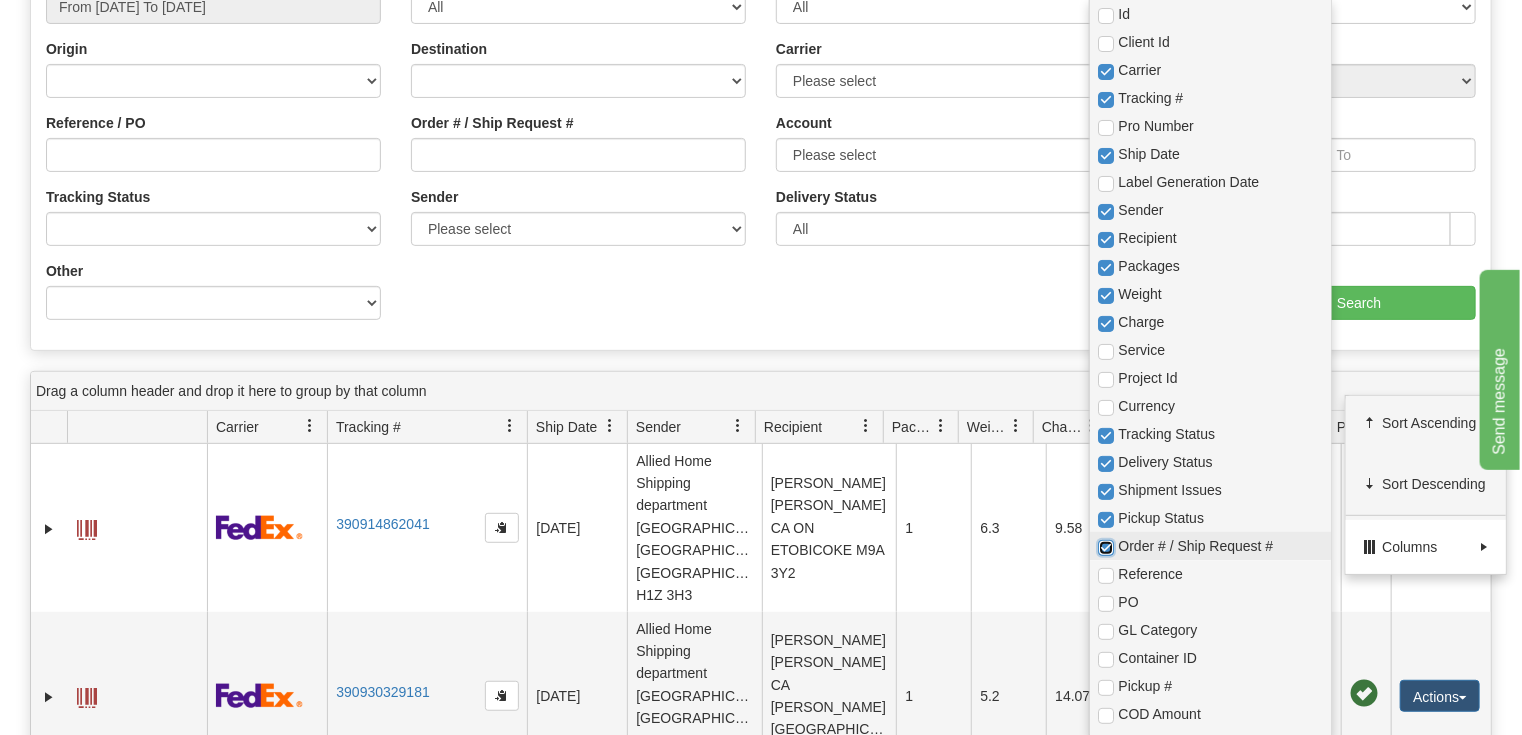 checkbox on "true" 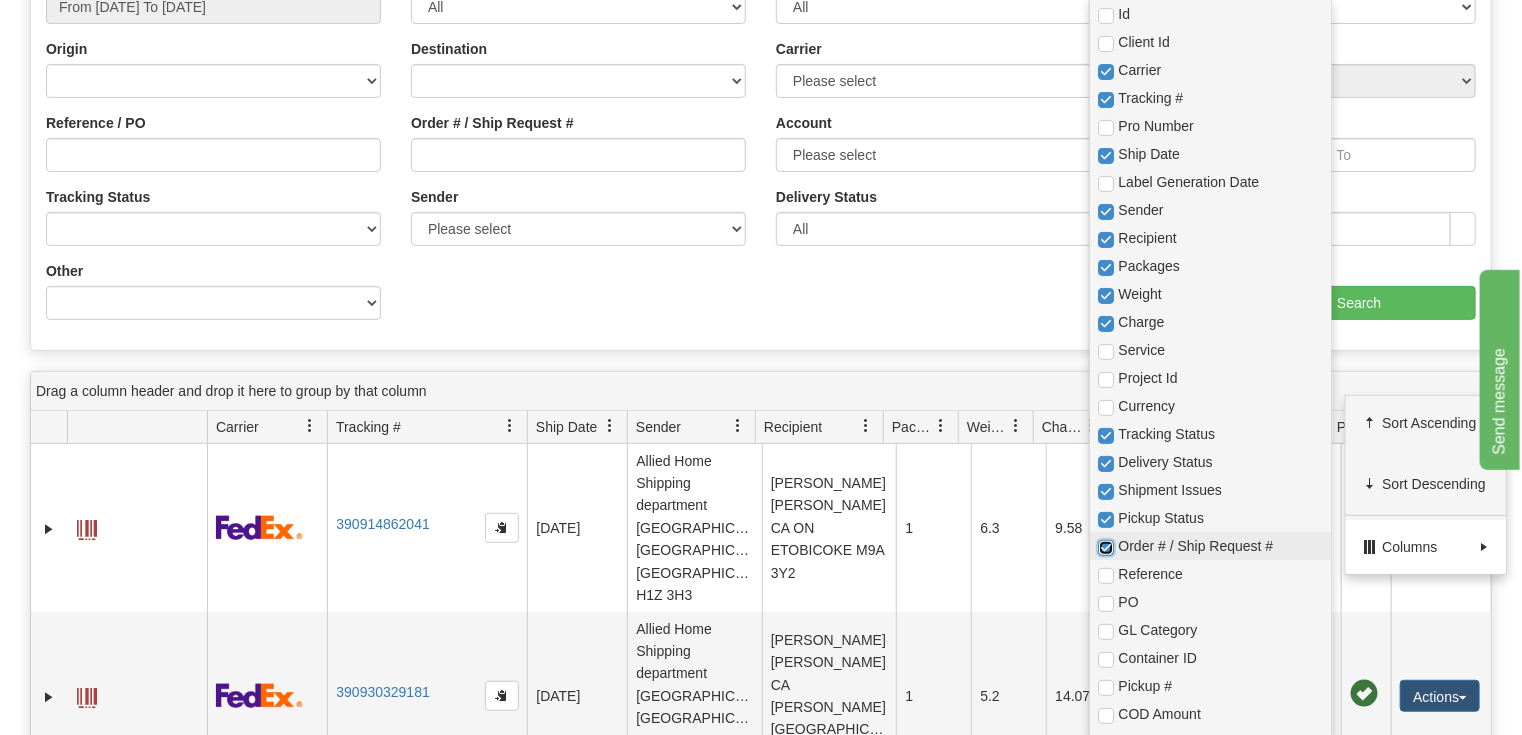 checkbox on "true" 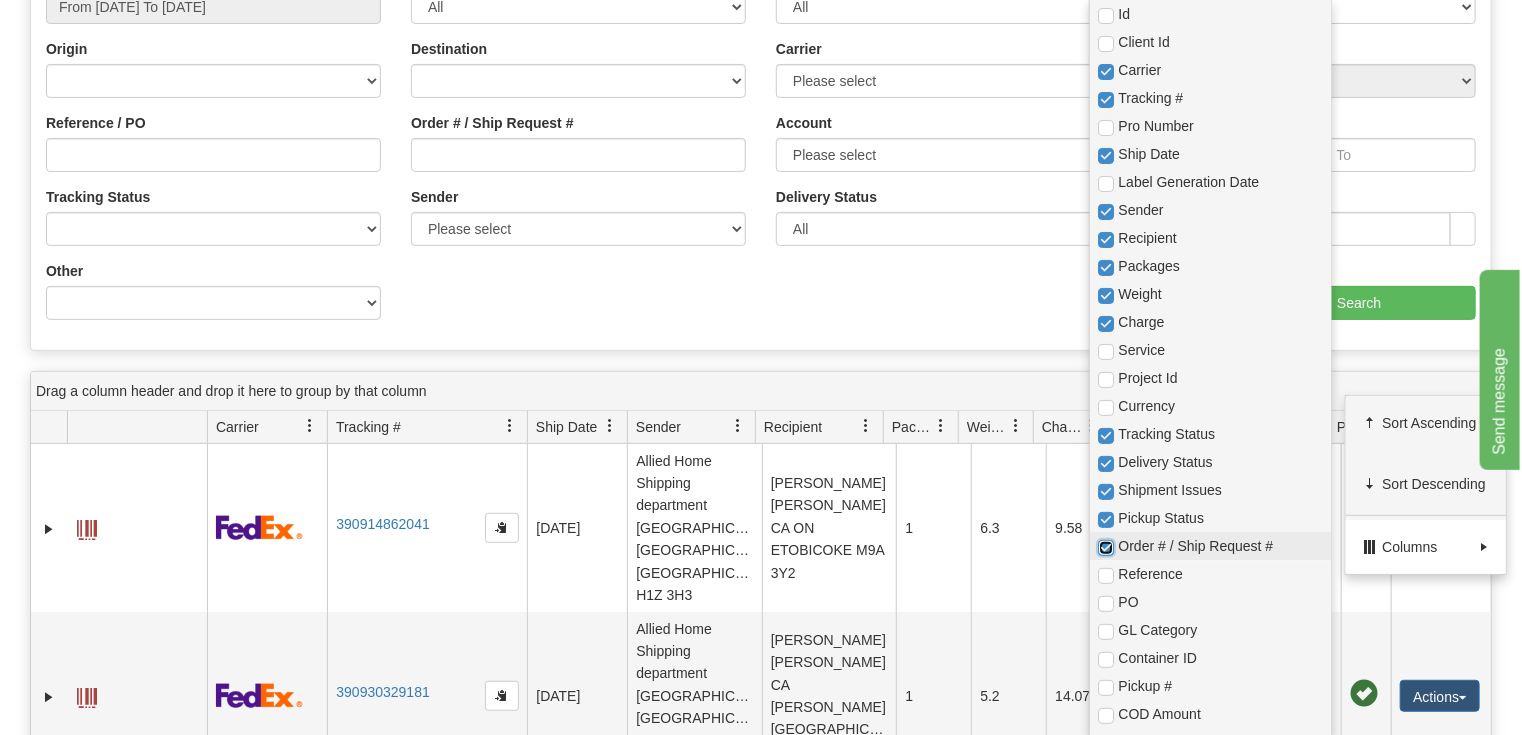 checkbox on "true" 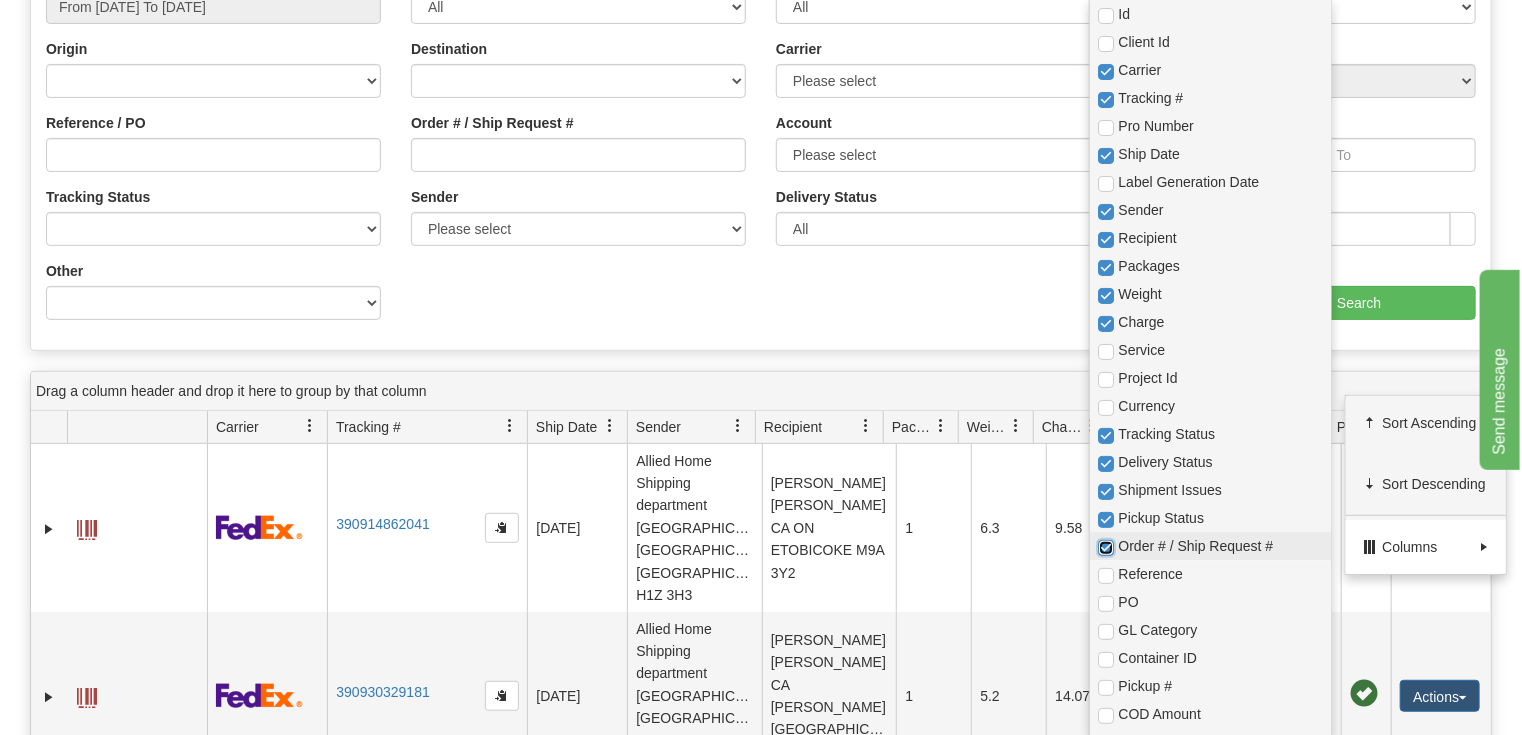 checkbox on "true" 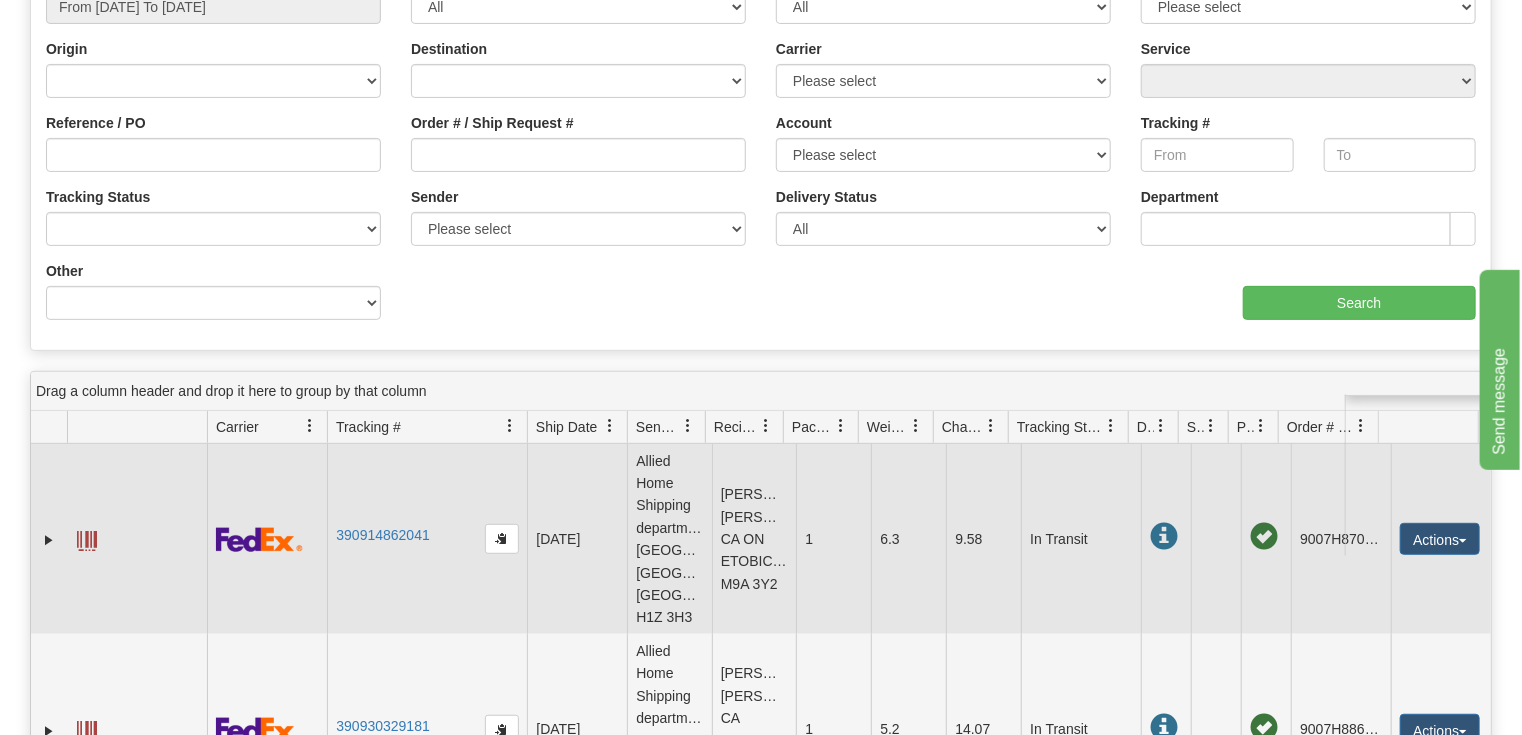 click on "6.3" at bounding box center [908, 539] 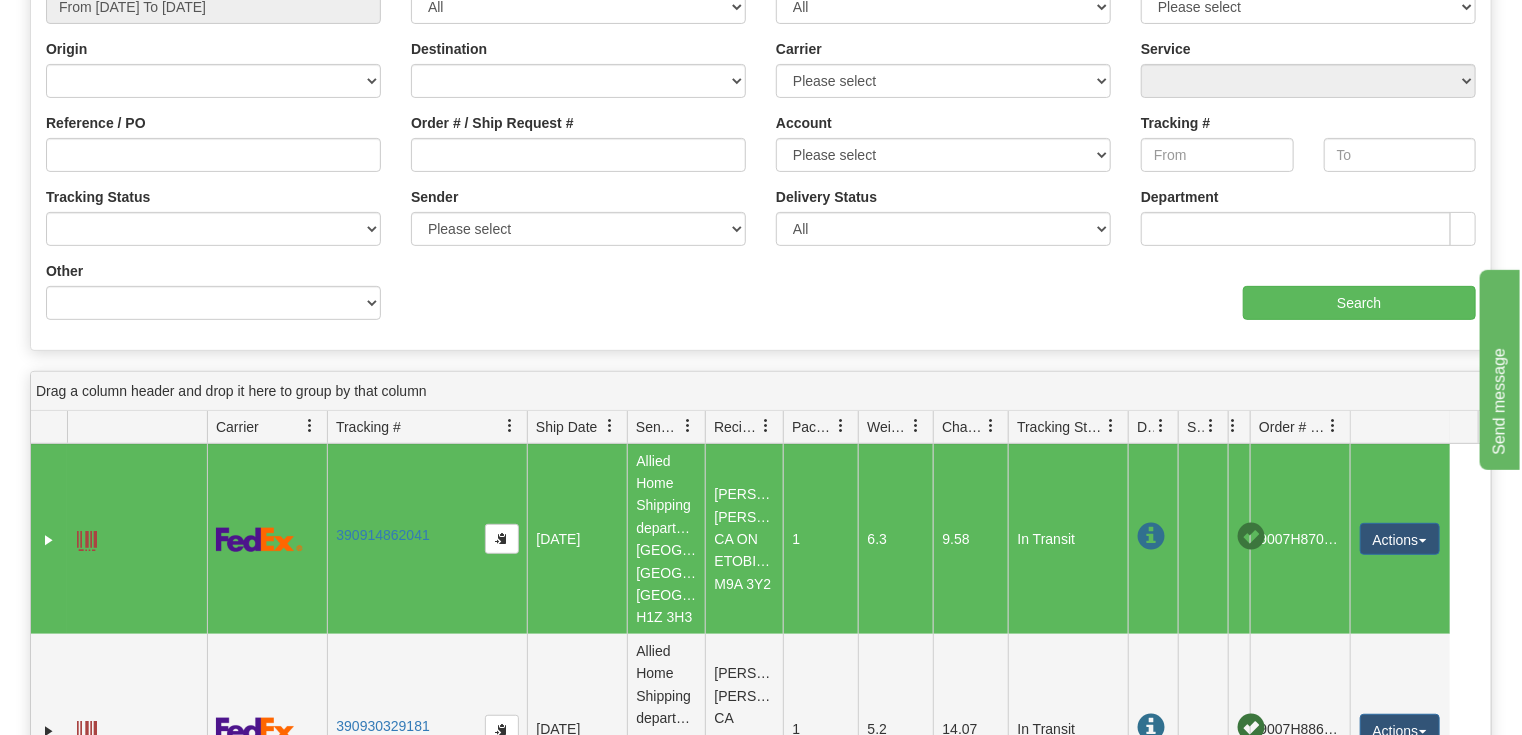 drag, startPoint x: 1380, startPoint y: 375, endPoint x: 1321, endPoint y: 370, distance: 59.211487 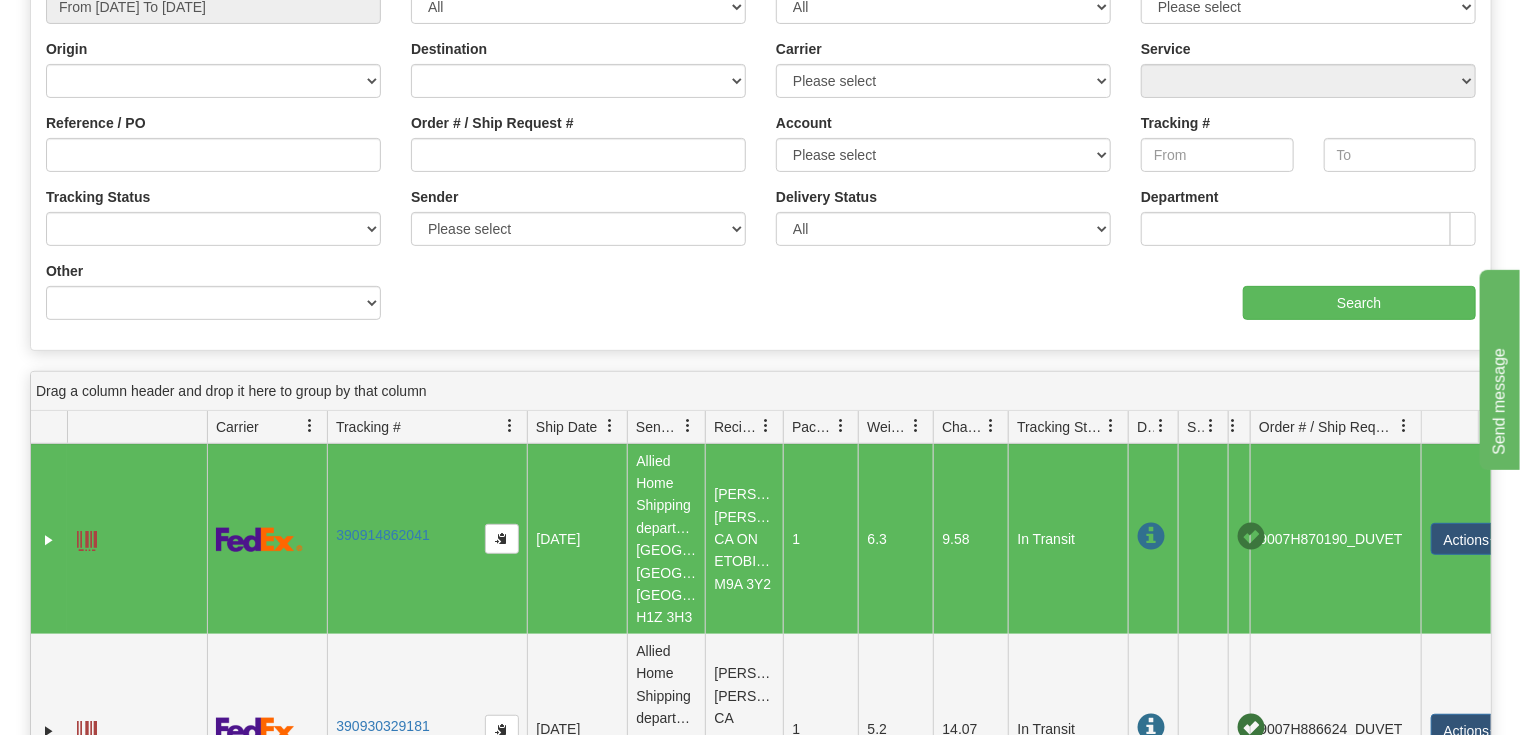 drag, startPoint x: 1352, startPoint y: 388, endPoint x: 1427, endPoint y: 391, distance: 75.059975 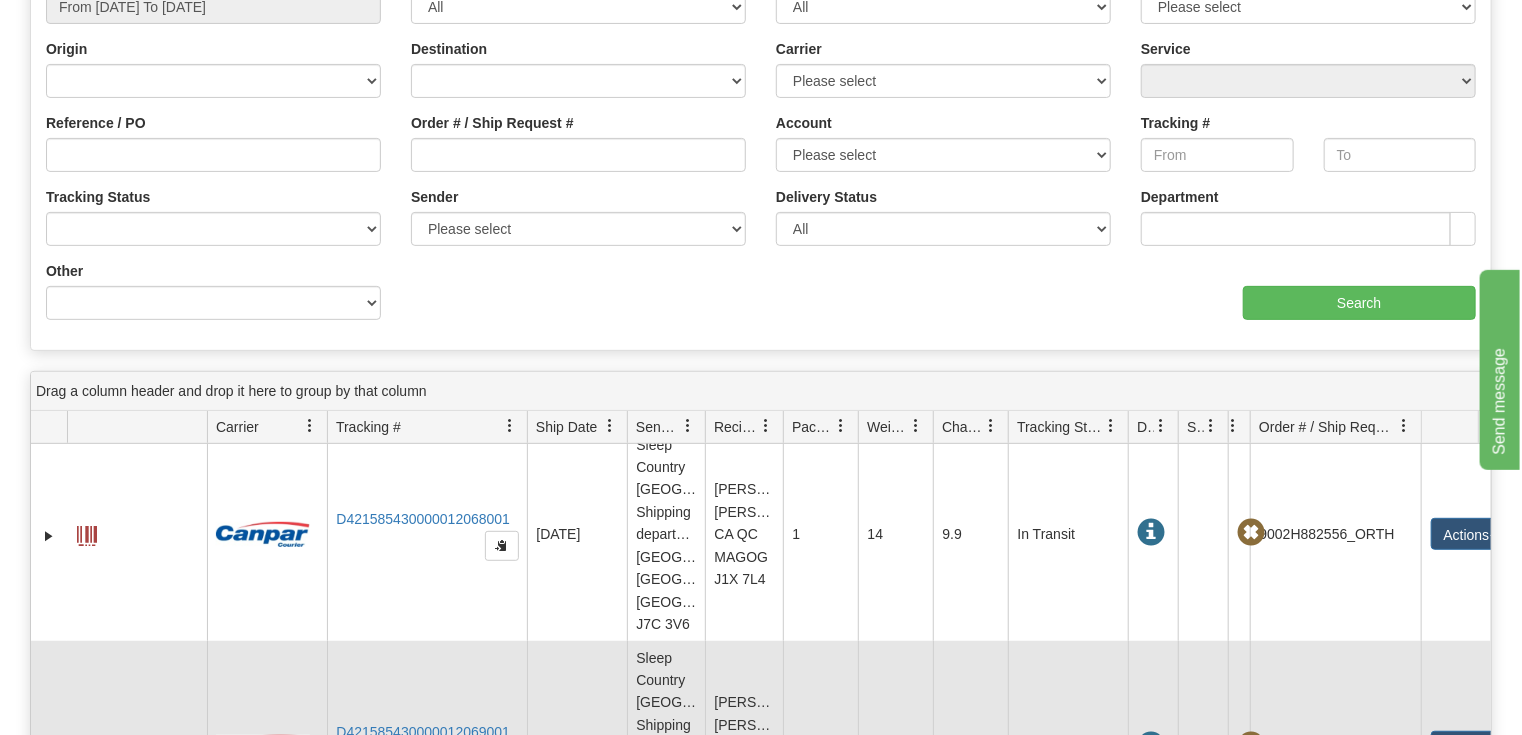 scroll, scrollTop: 7616, scrollLeft: 0, axis: vertical 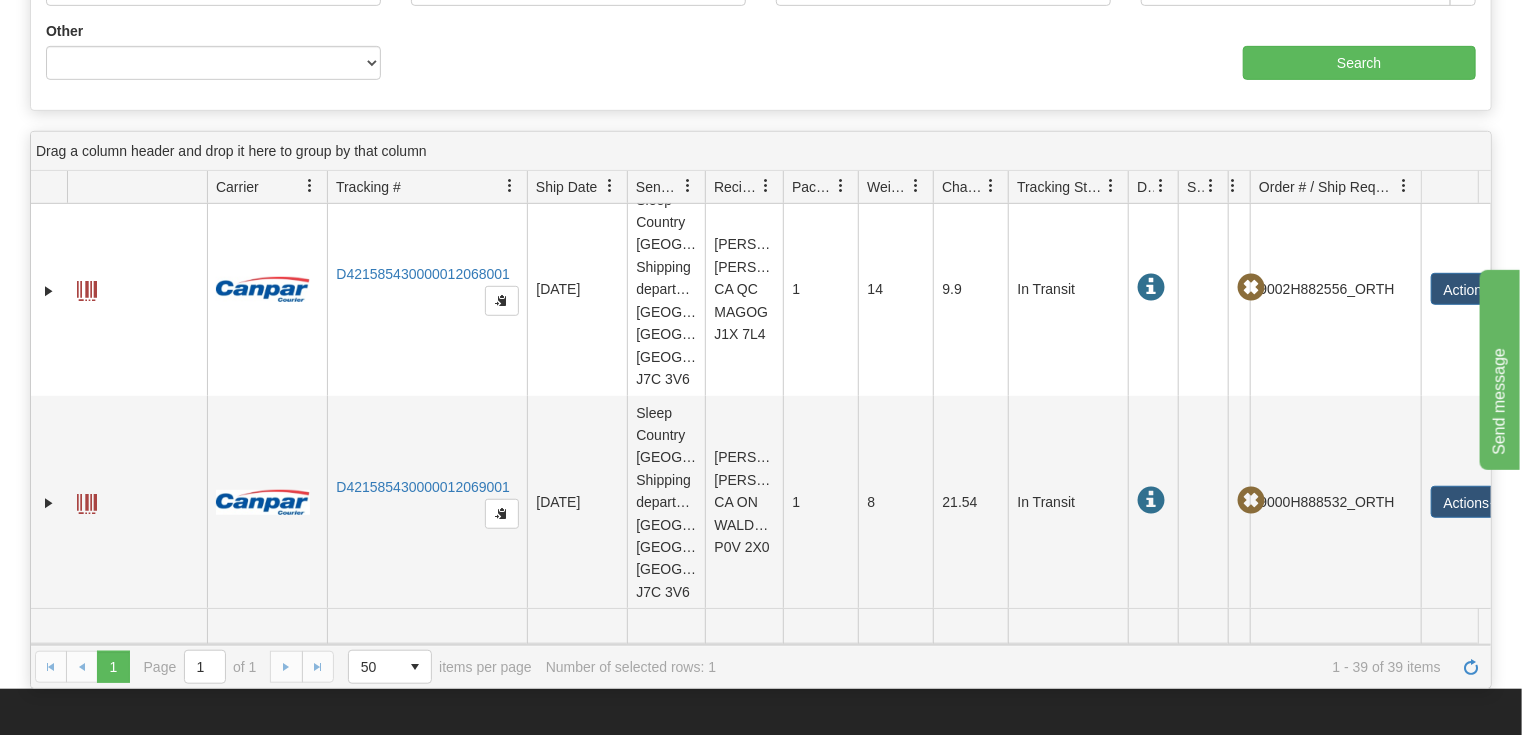 click on "1 1 Page 1 of 1 50 25 50 100 500 1000 items per page 1 - 39 of 39 items Number of selected rows: 1" at bounding box center (761, 666) 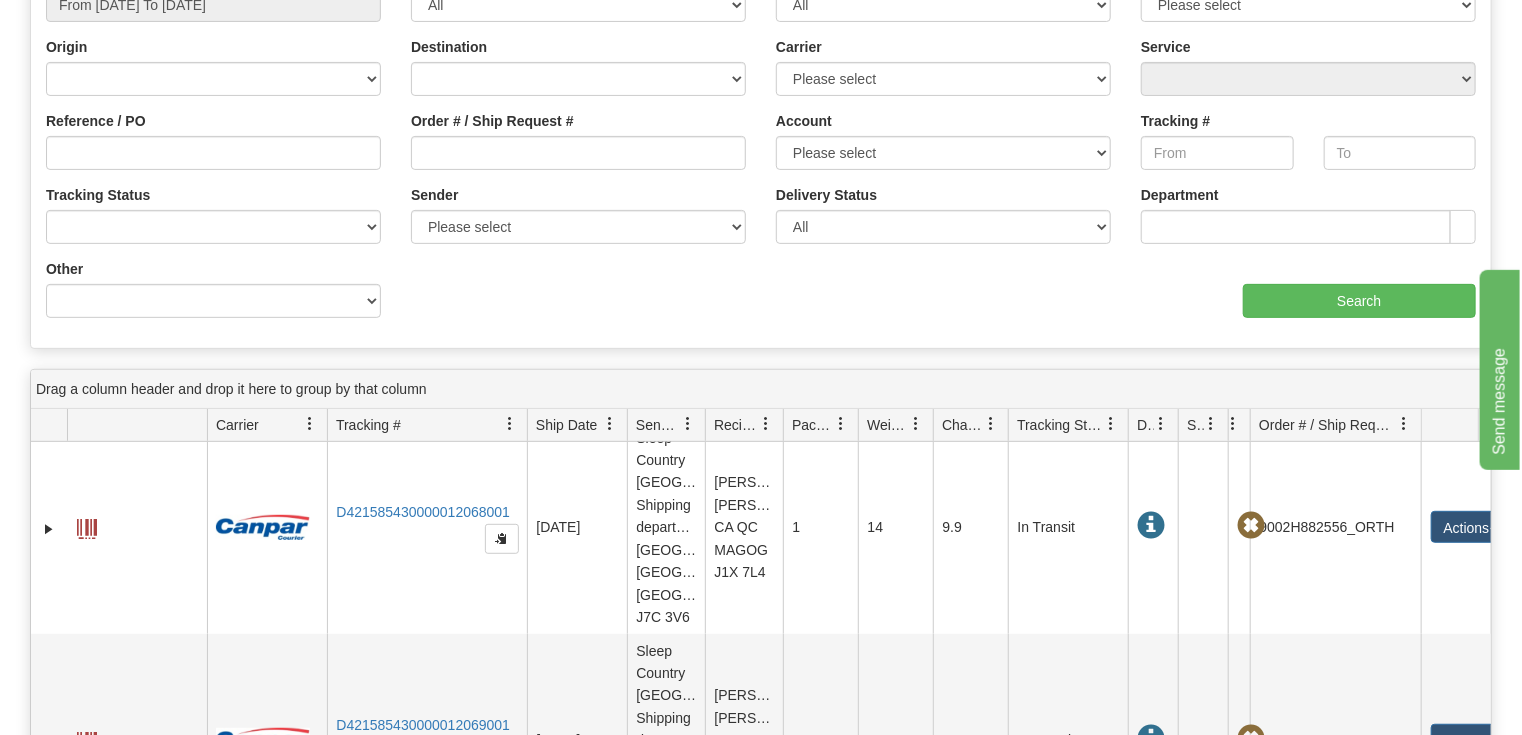 scroll, scrollTop: 0, scrollLeft: 0, axis: both 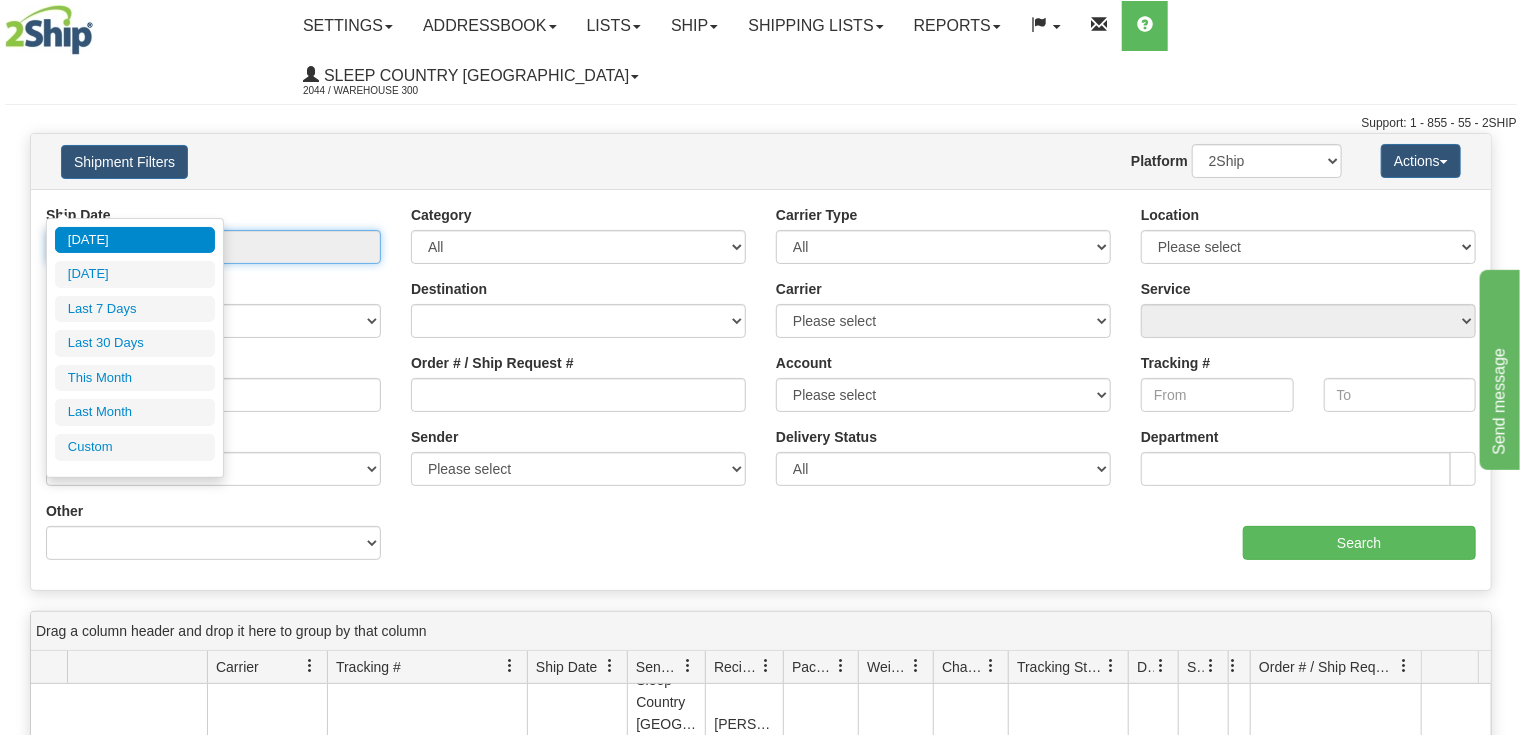 click on "From [DATE] To [DATE]" at bounding box center [213, 247] 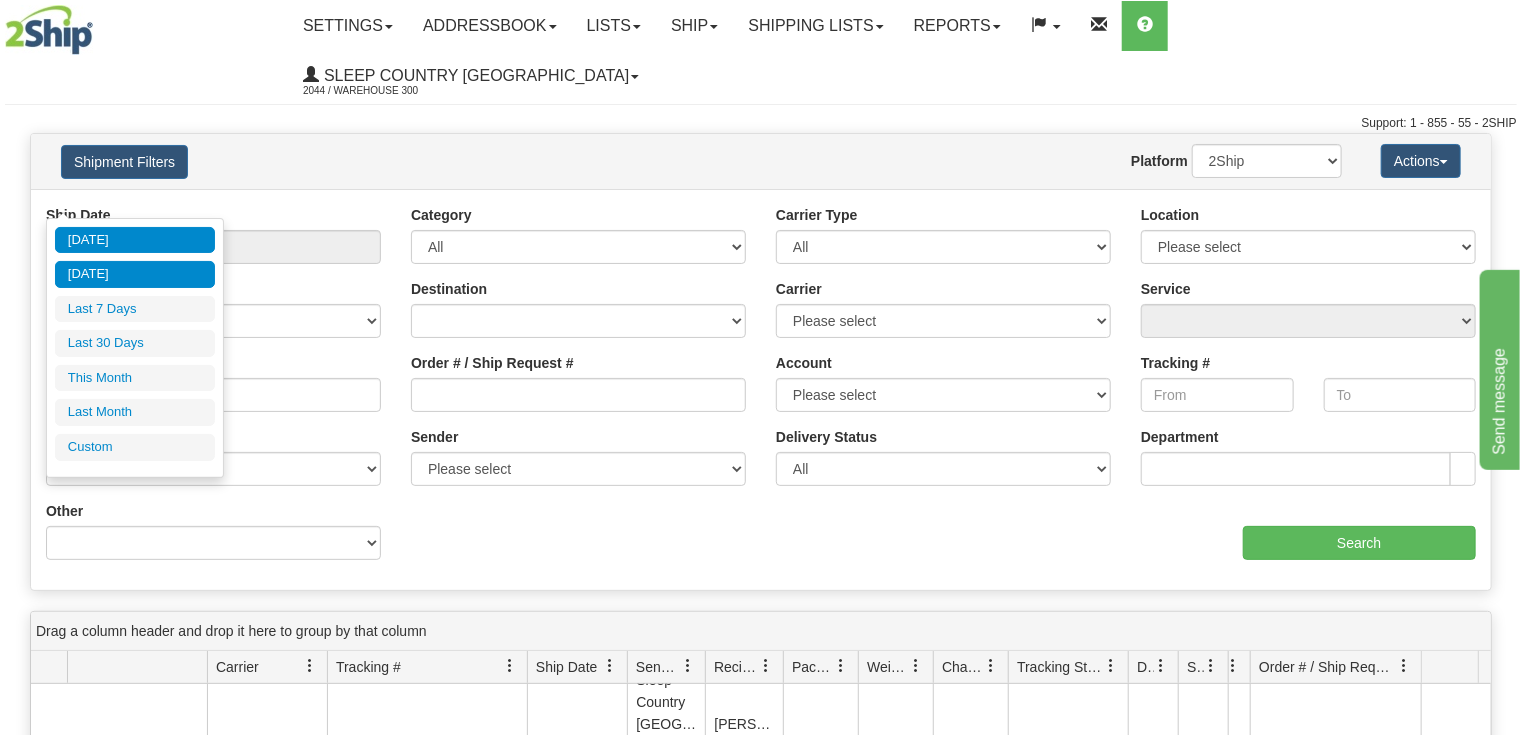 click on "[DATE]" at bounding box center (135, 274) 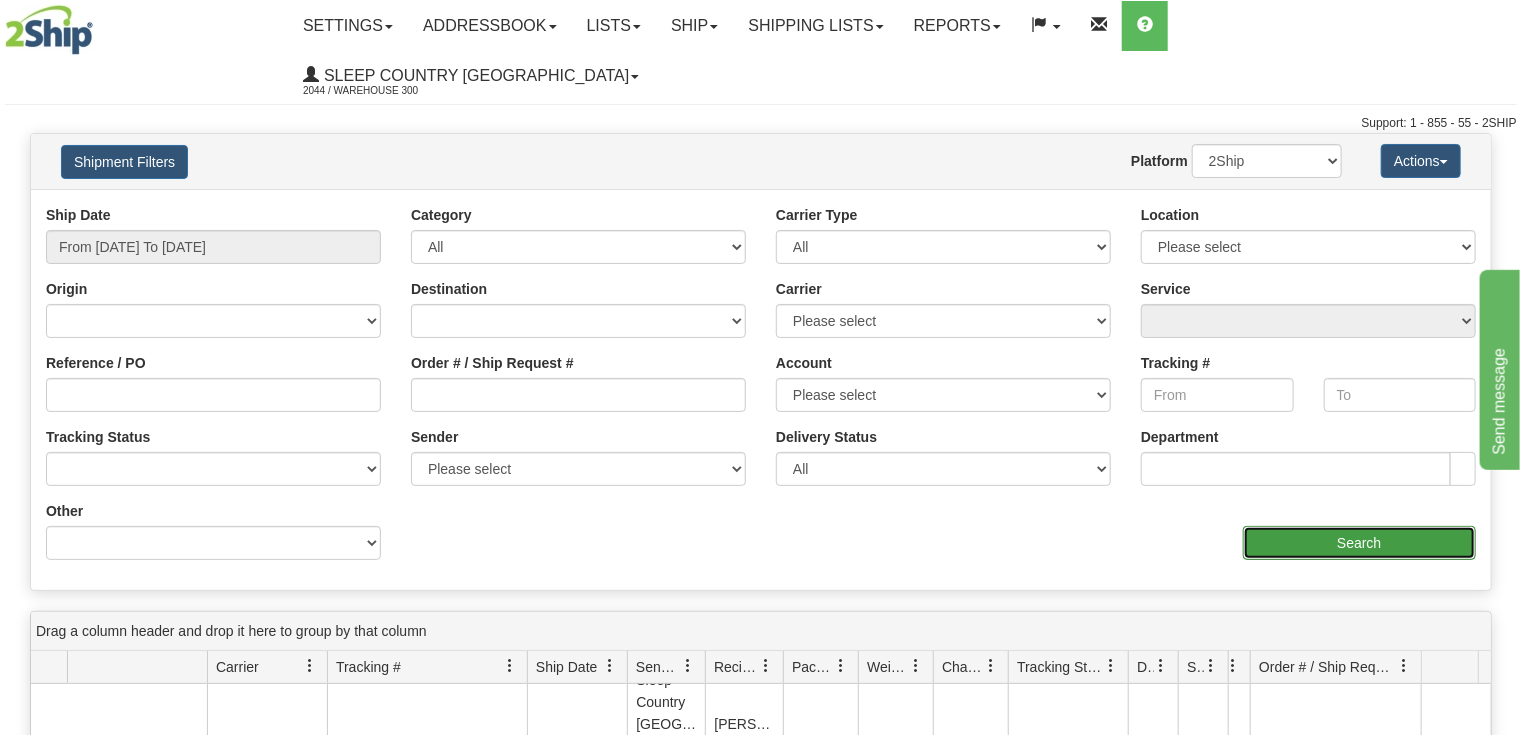 click on "Search" at bounding box center (1359, 543) 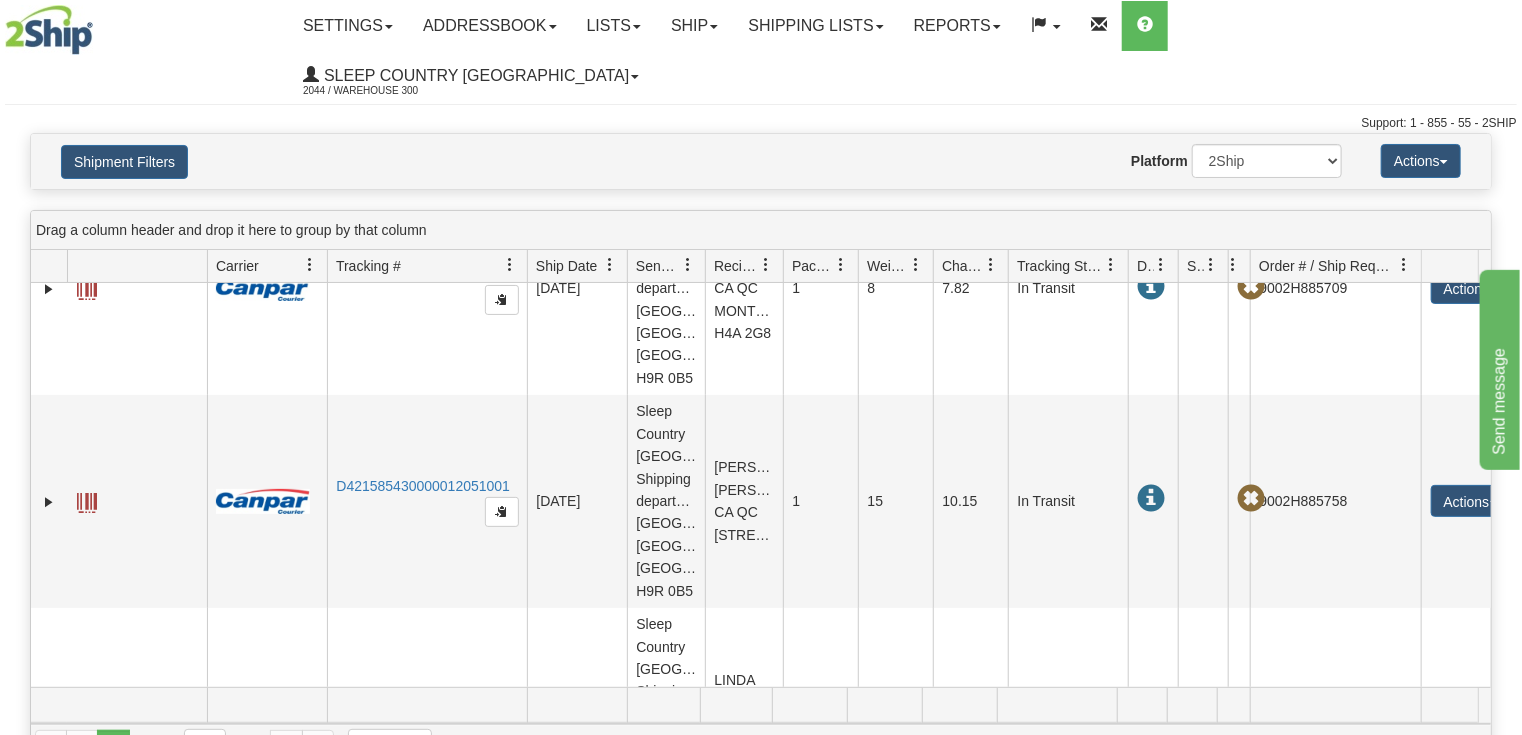 scroll, scrollTop: 3856, scrollLeft: 0, axis: vertical 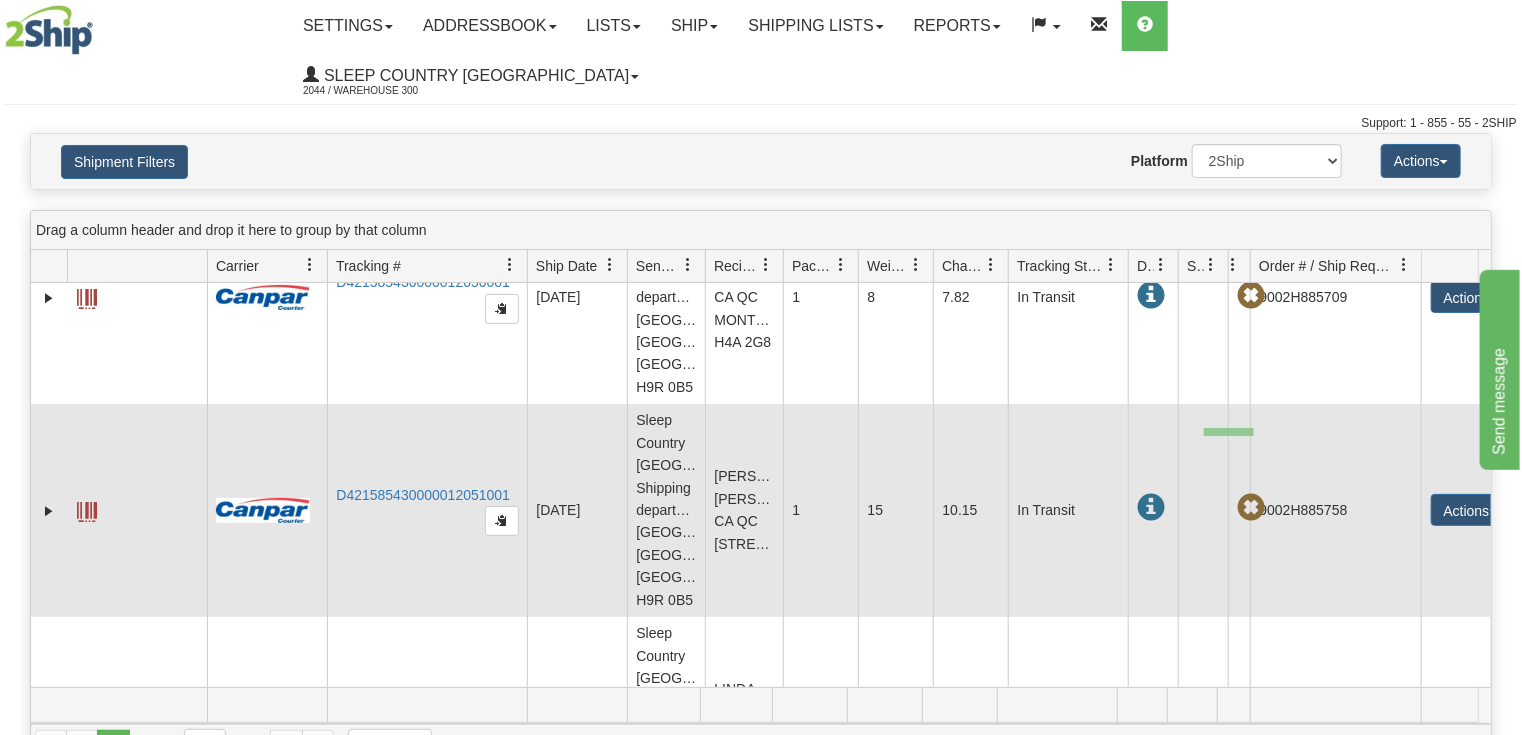drag, startPoint x: 1254, startPoint y: 436, endPoint x: 1199, endPoint y: 428, distance: 55.578773 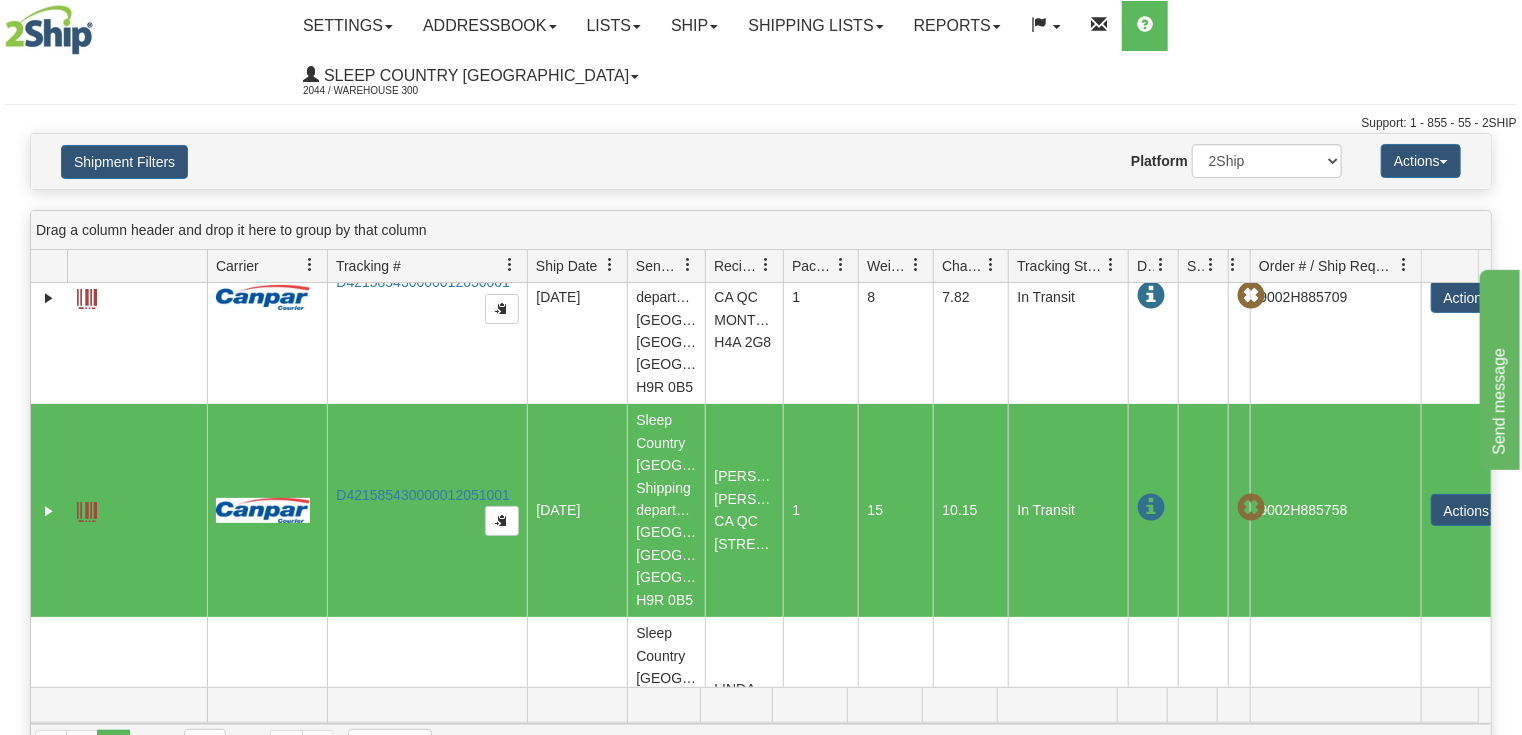 click on "10.15" at bounding box center (970, 510) 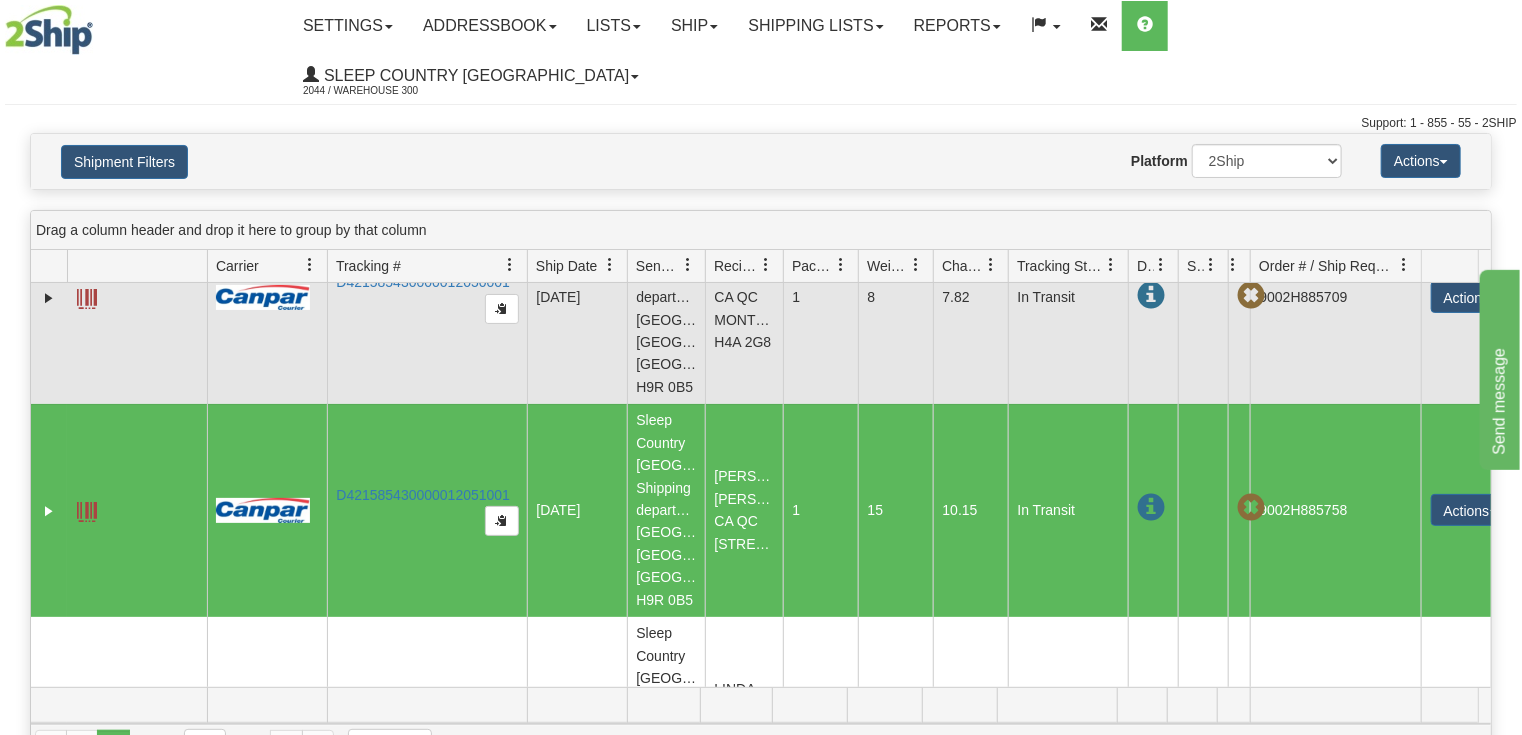 click on "In Transit" at bounding box center [1068, 297] 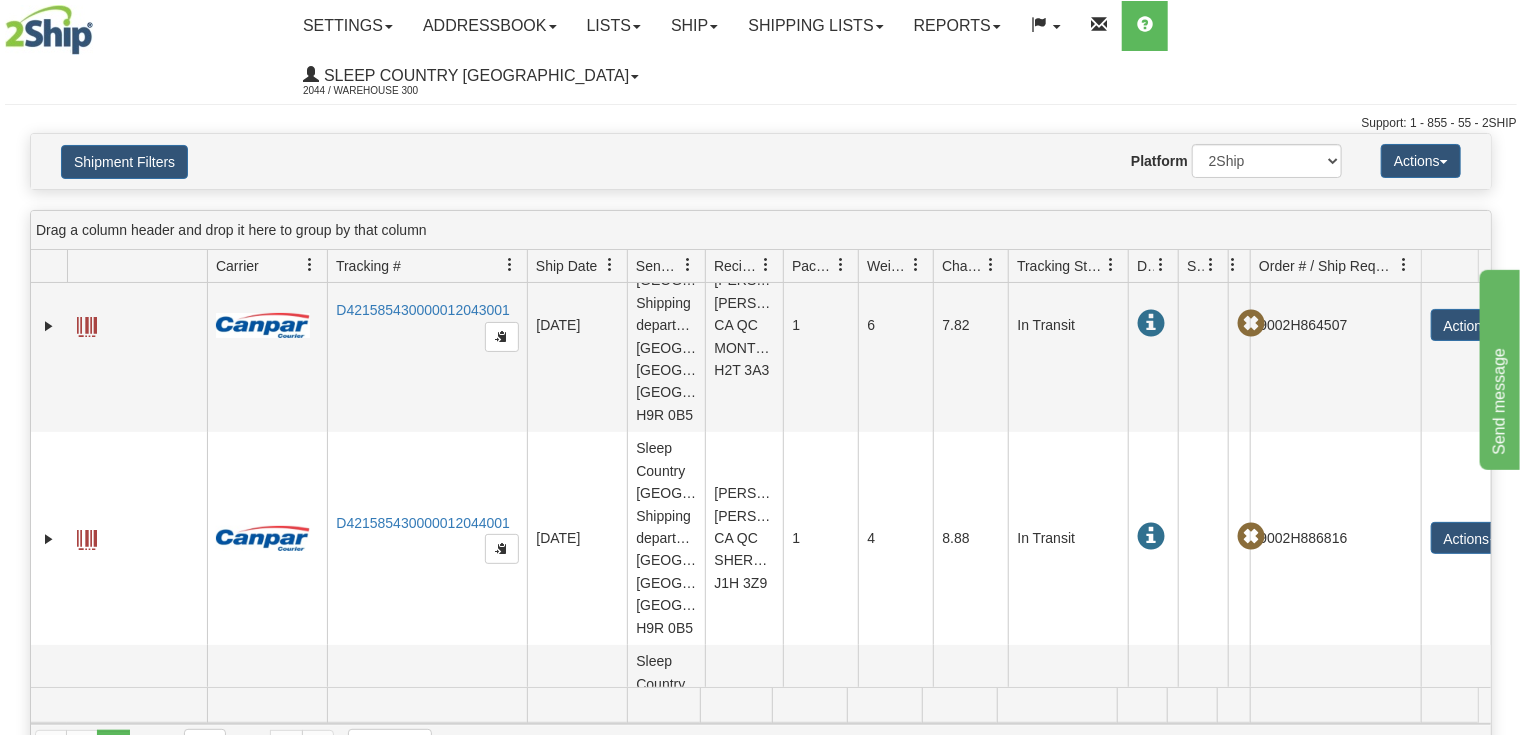 scroll, scrollTop: 2336, scrollLeft: 0, axis: vertical 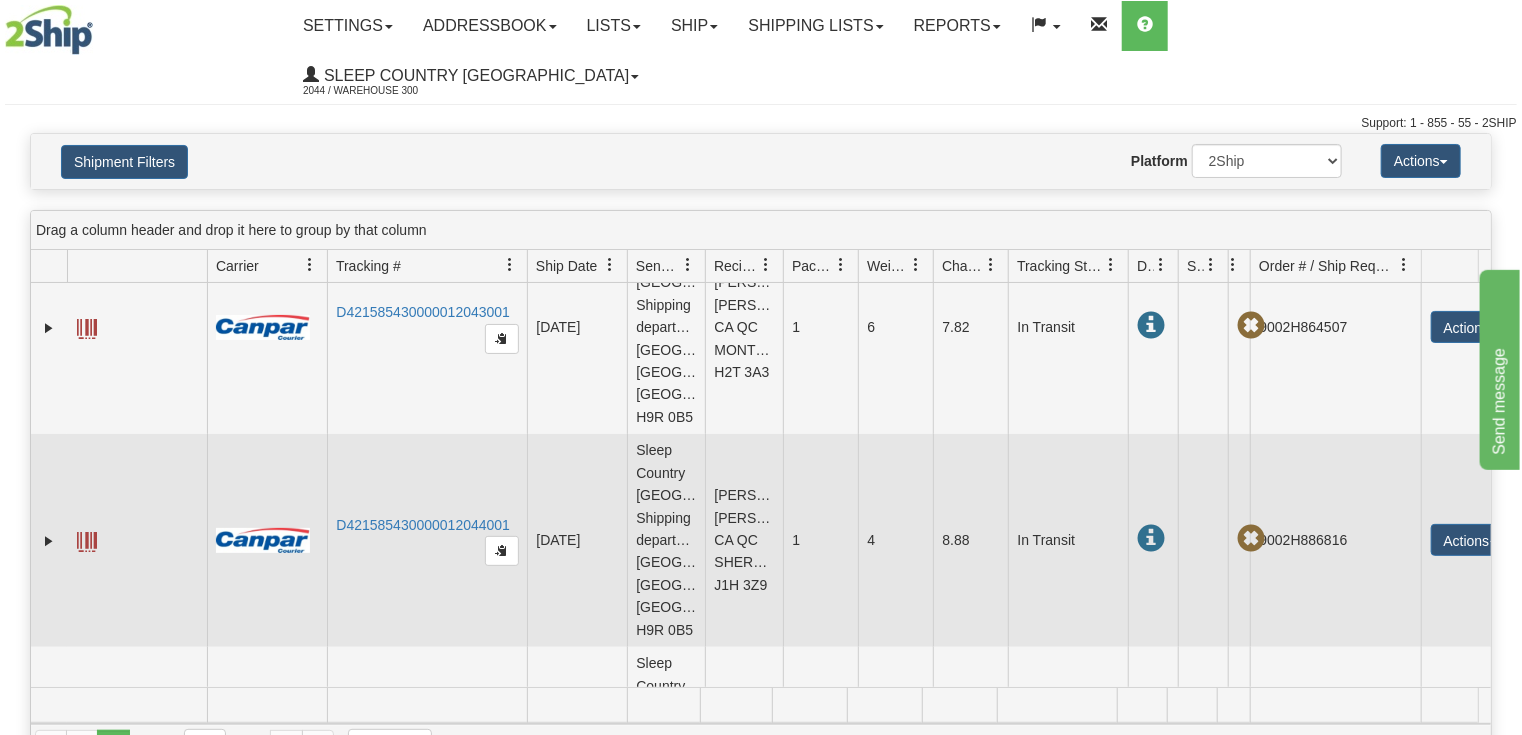 click on "[DATE]" at bounding box center (577, 540) 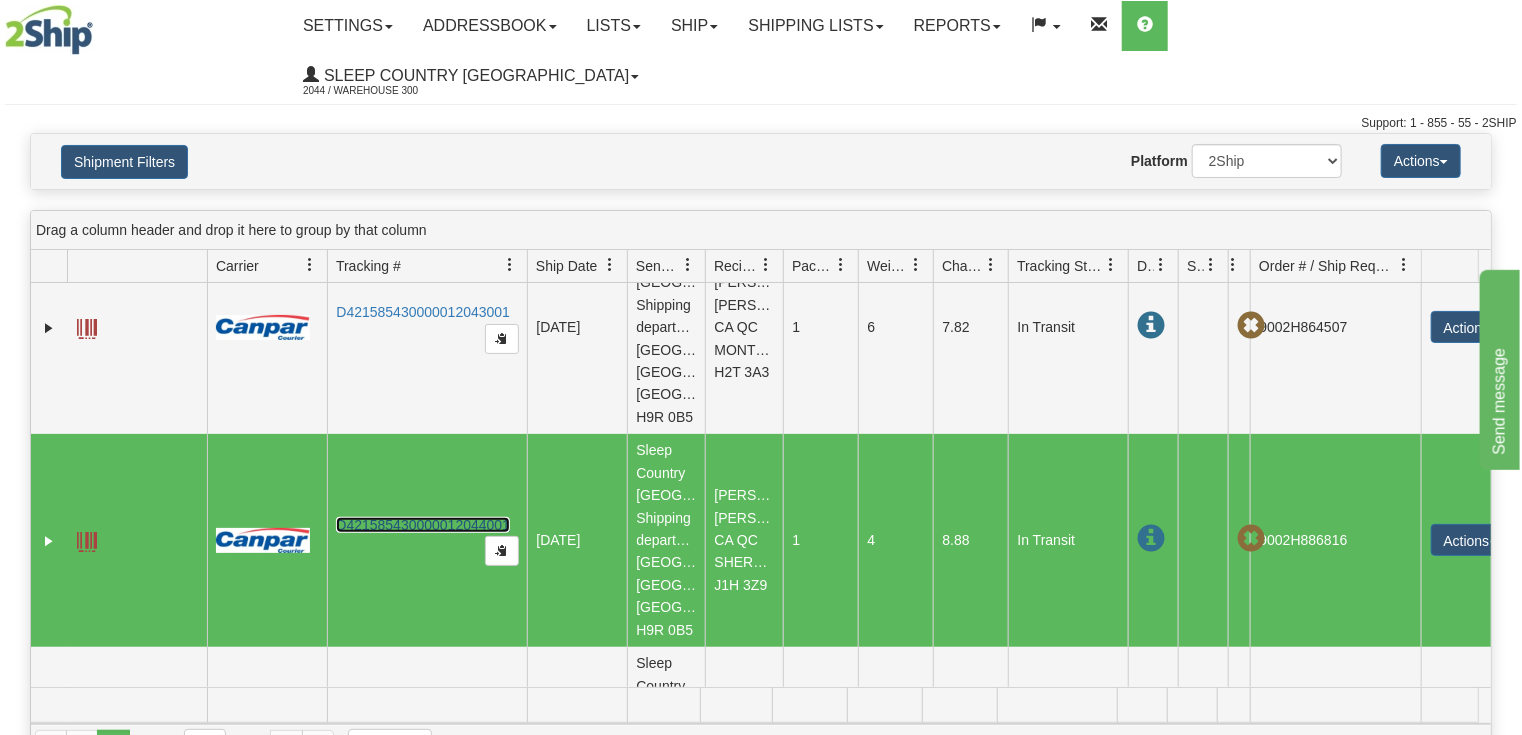 click on "D421585430000012044001" at bounding box center (423, 525) 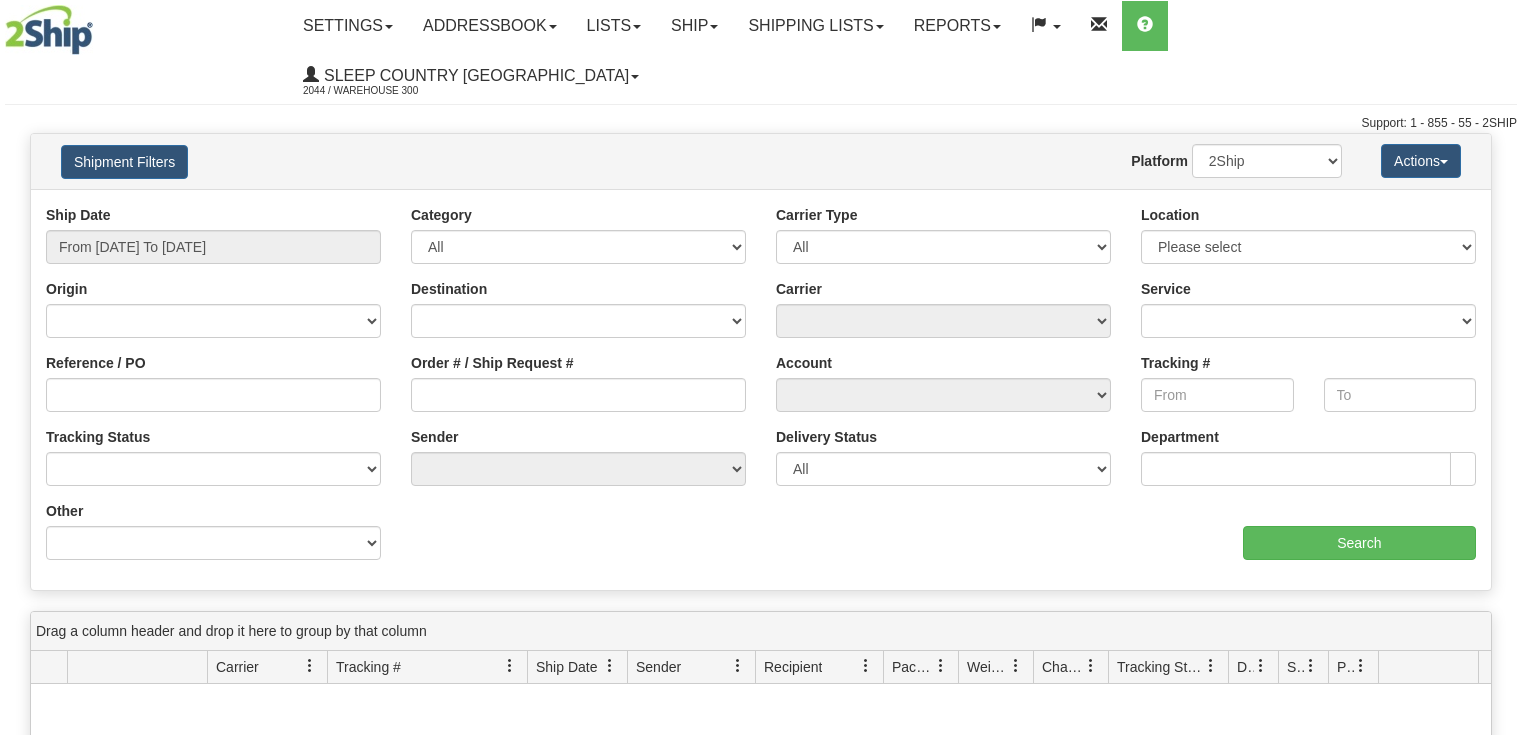 scroll, scrollTop: 0, scrollLeft: 0, axis: both 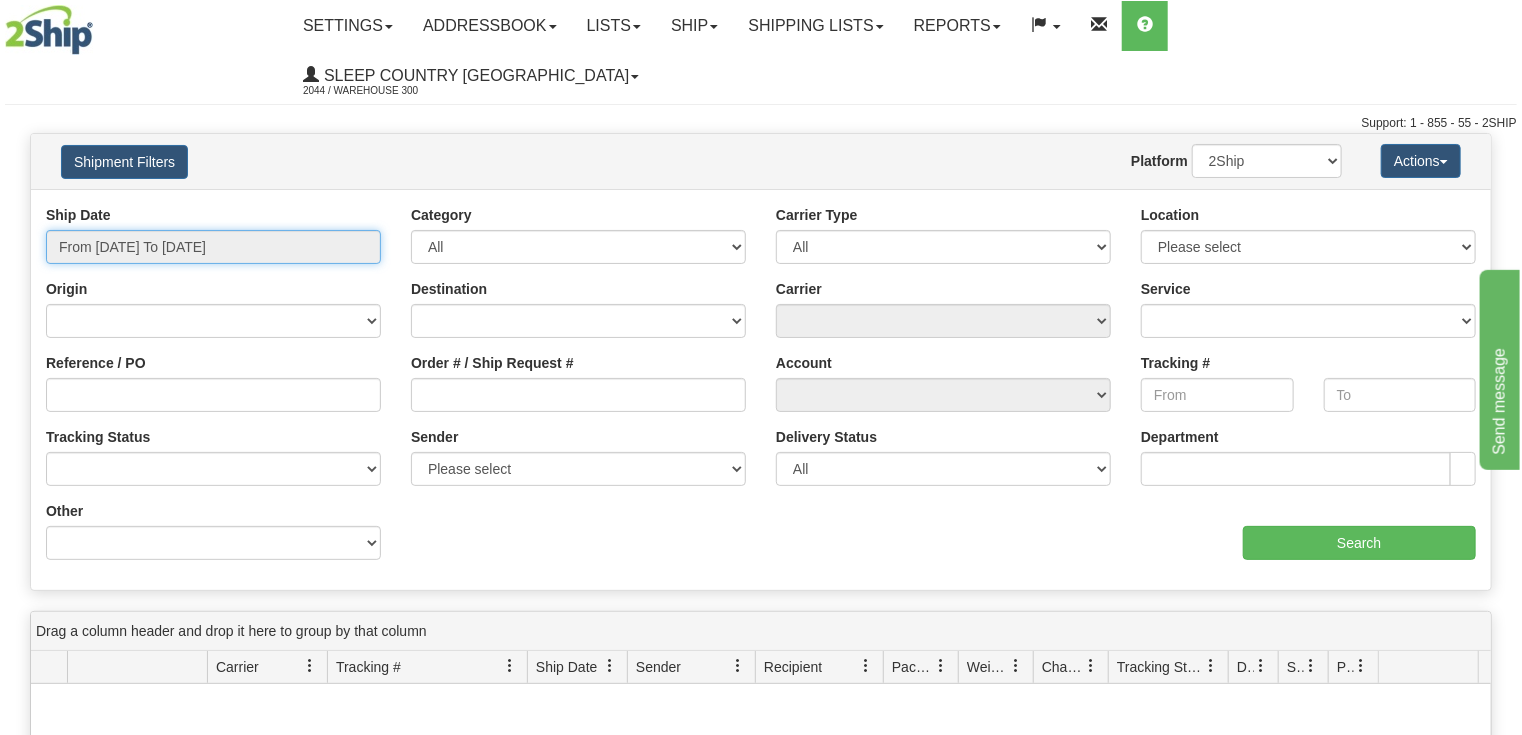 click on "From [DATE] To [DATE]" at bounding box center [213, 247] 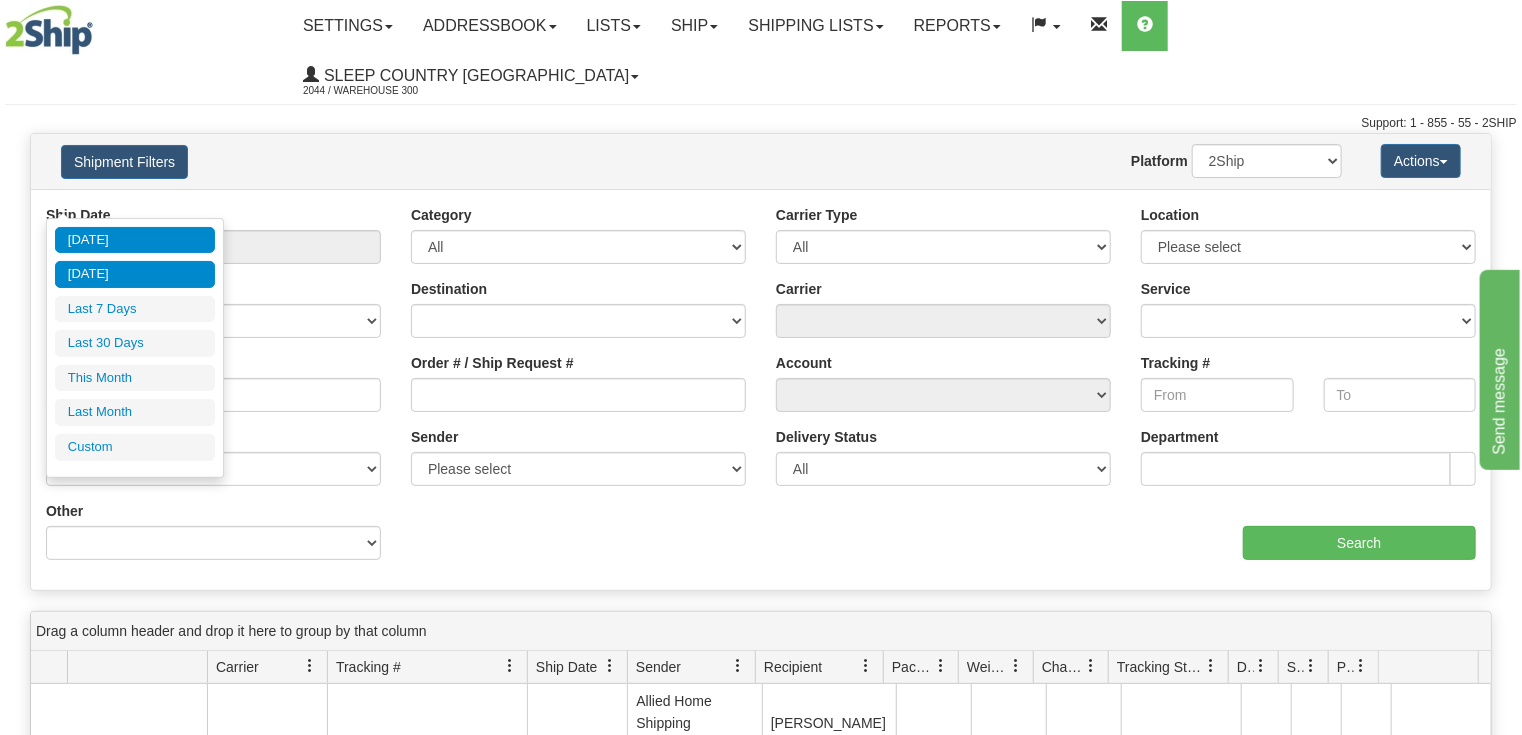 click on "[DATE]" at bounding box center [135, 274] 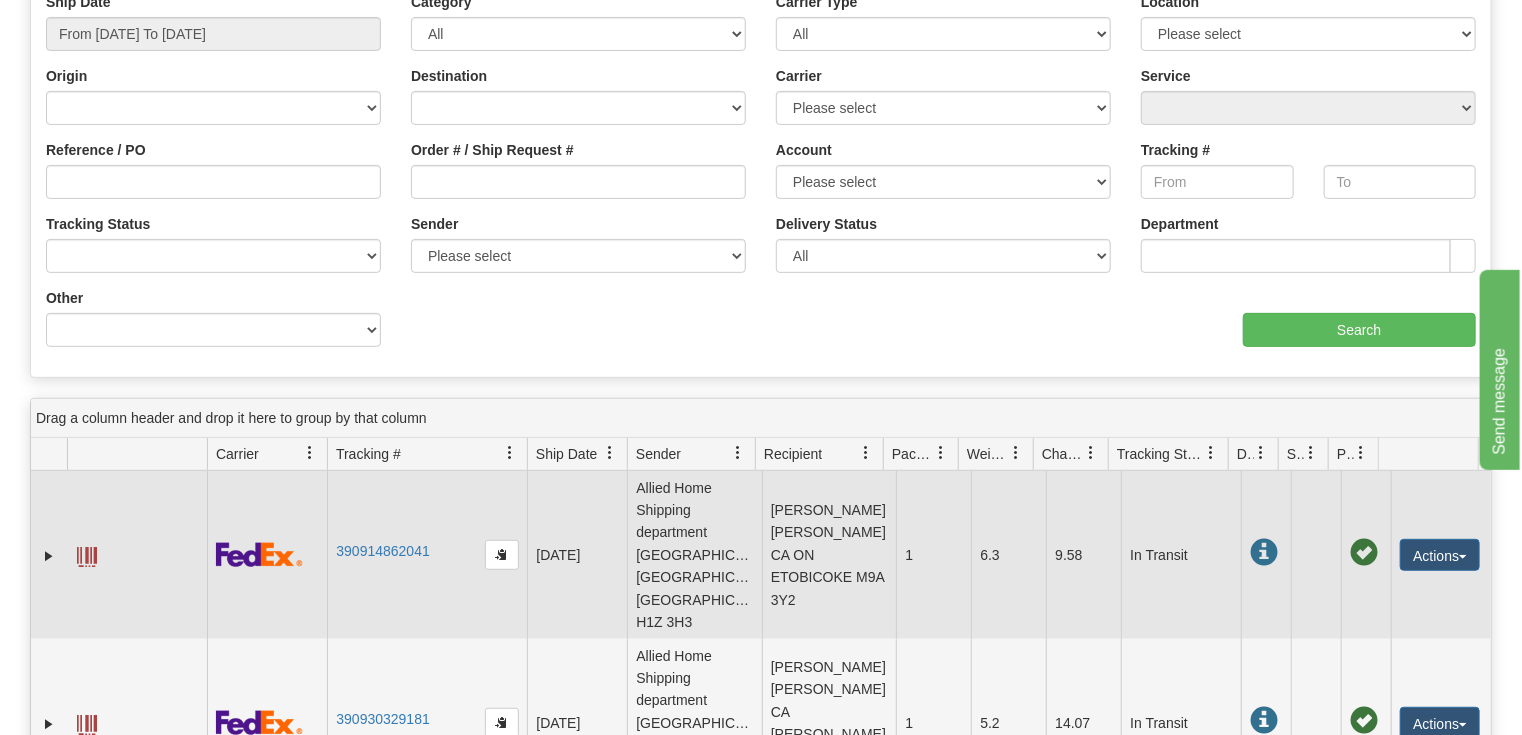 scroll, scrollTop: 240, scrollLeft: 0, axis: vertical 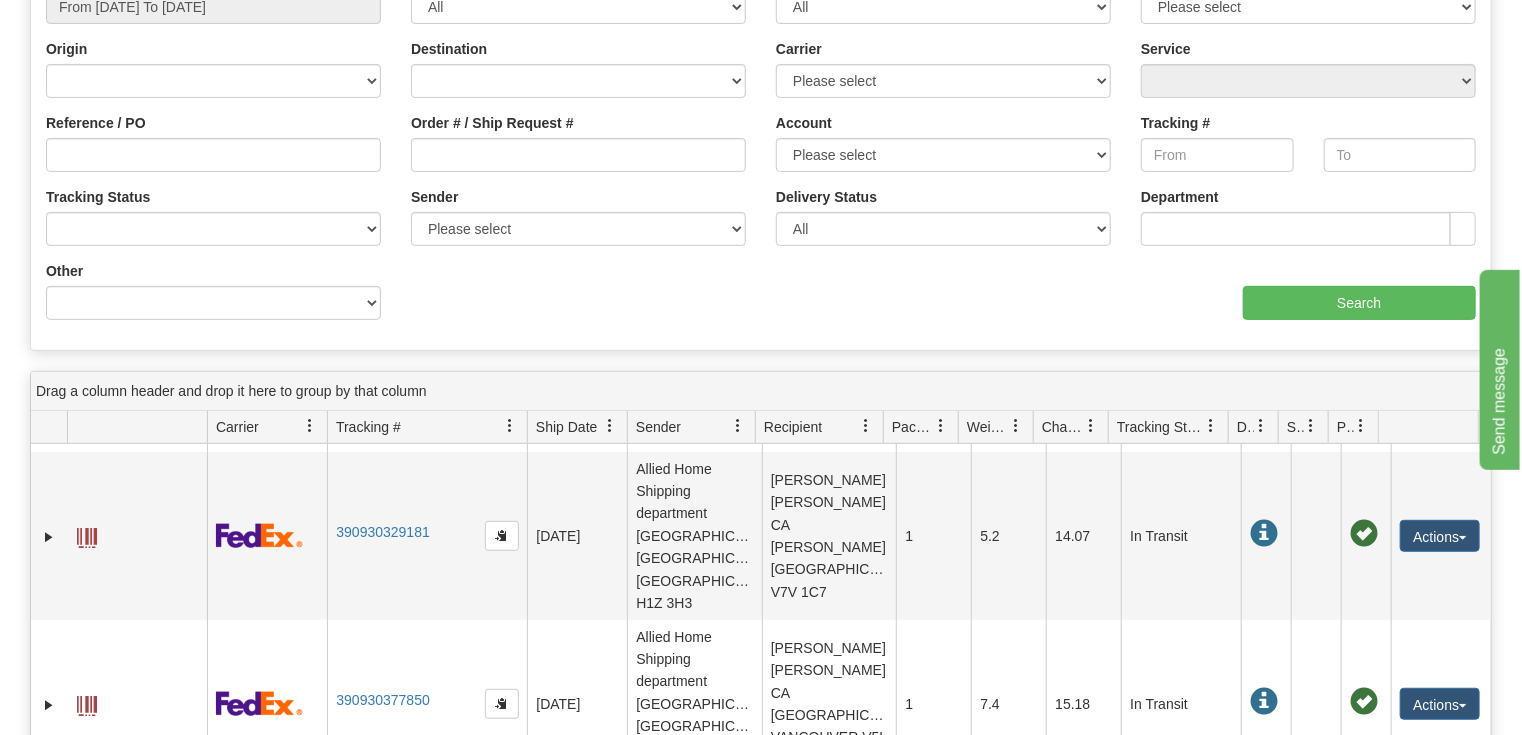 click at bounding box center (1261, 426) 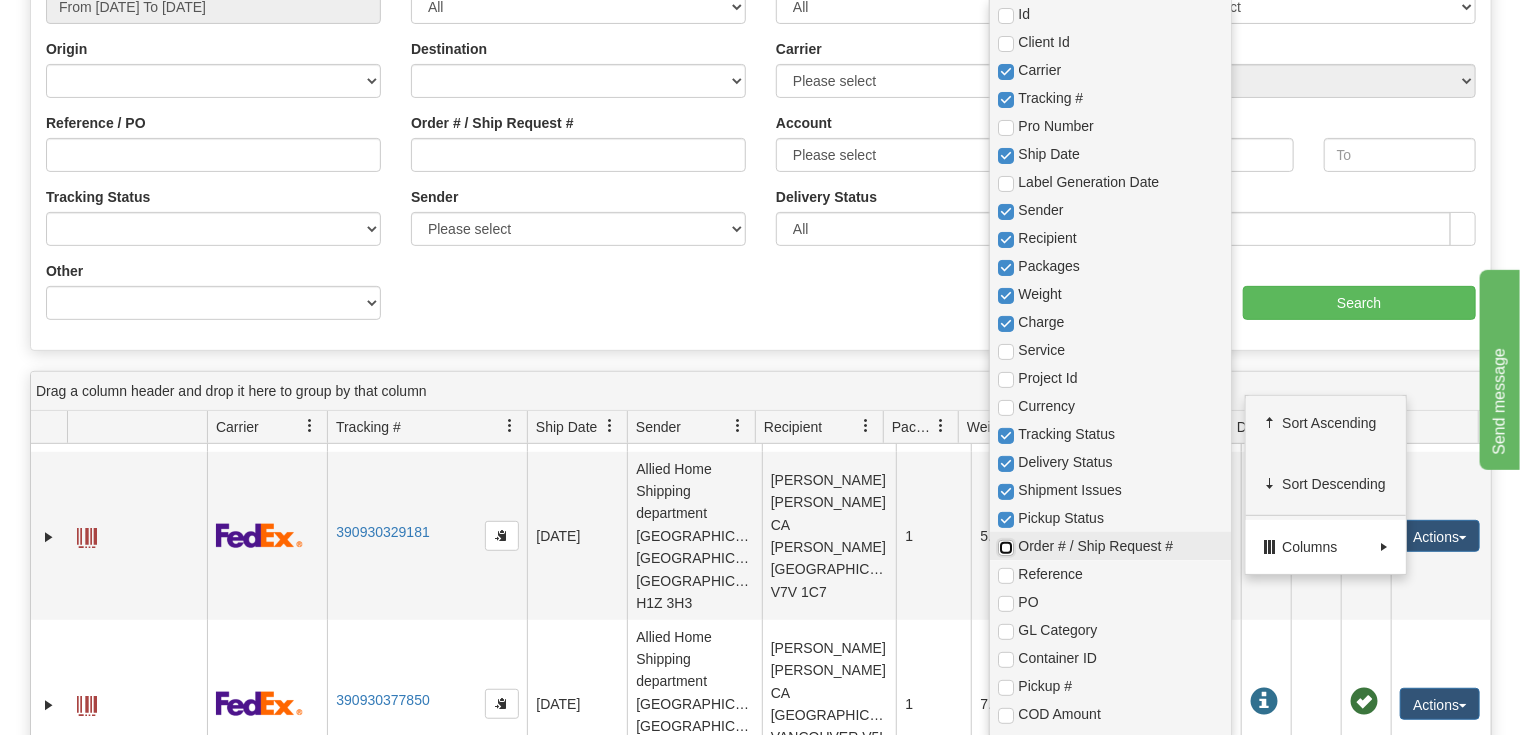 click at bounding box center (1006, 548) 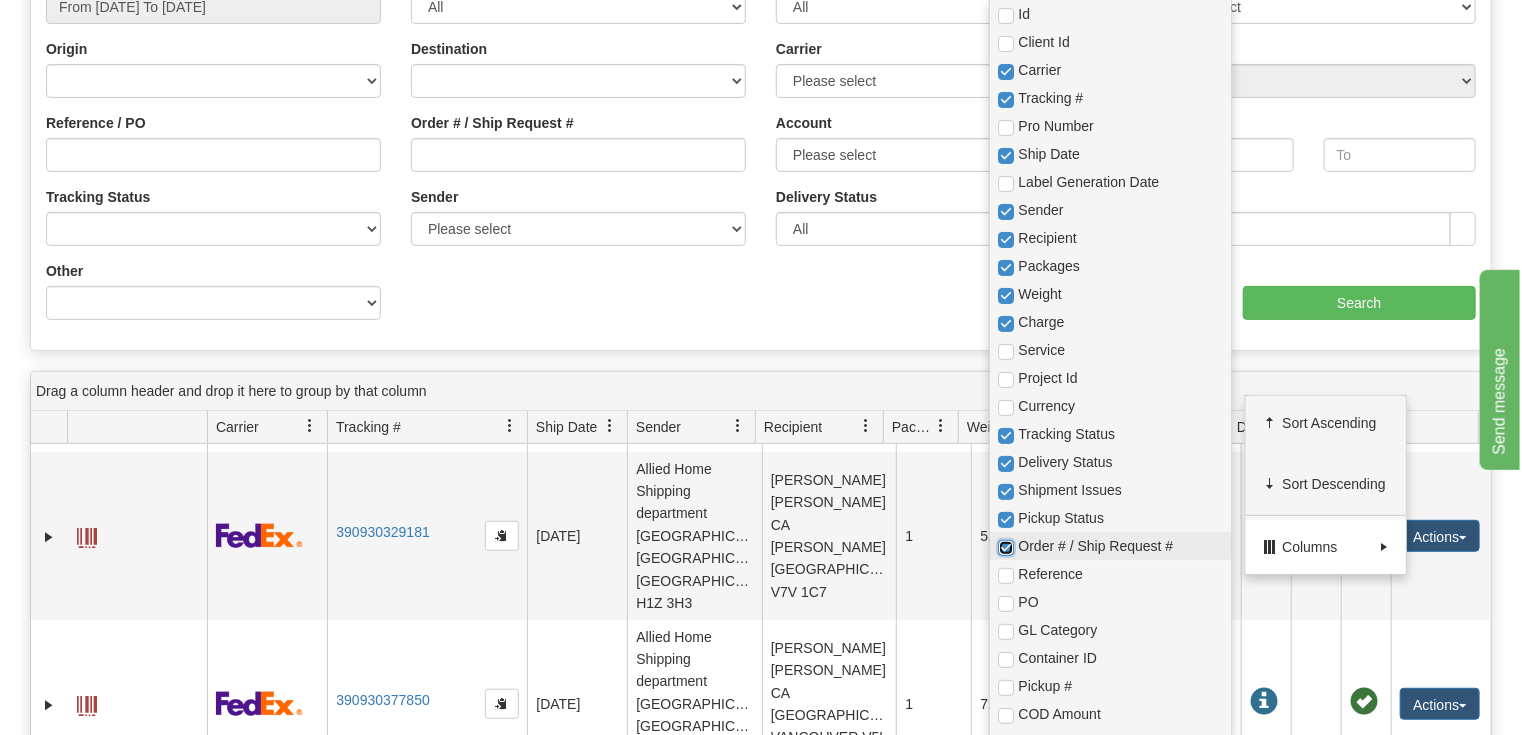 checkbox on "true" 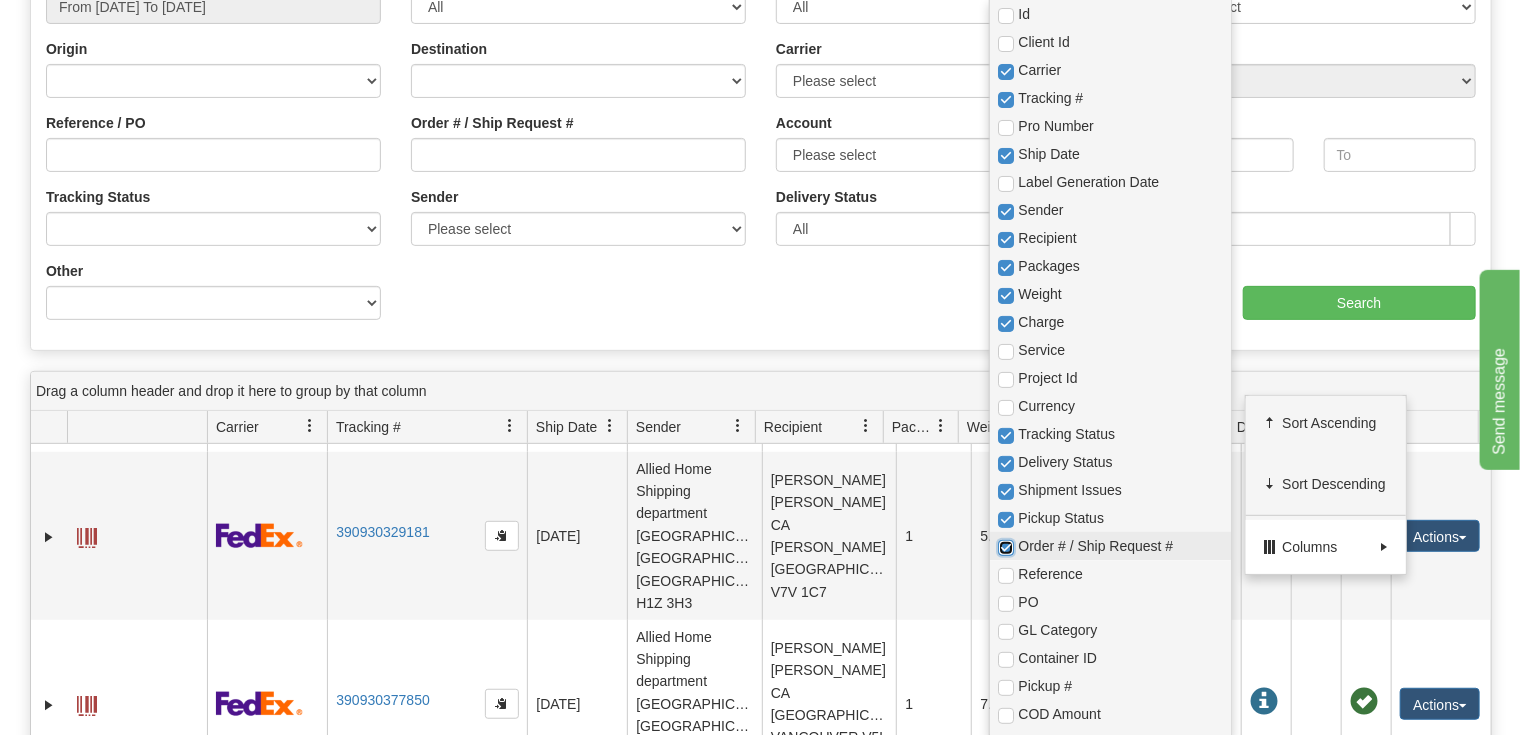 checkbox on "true" 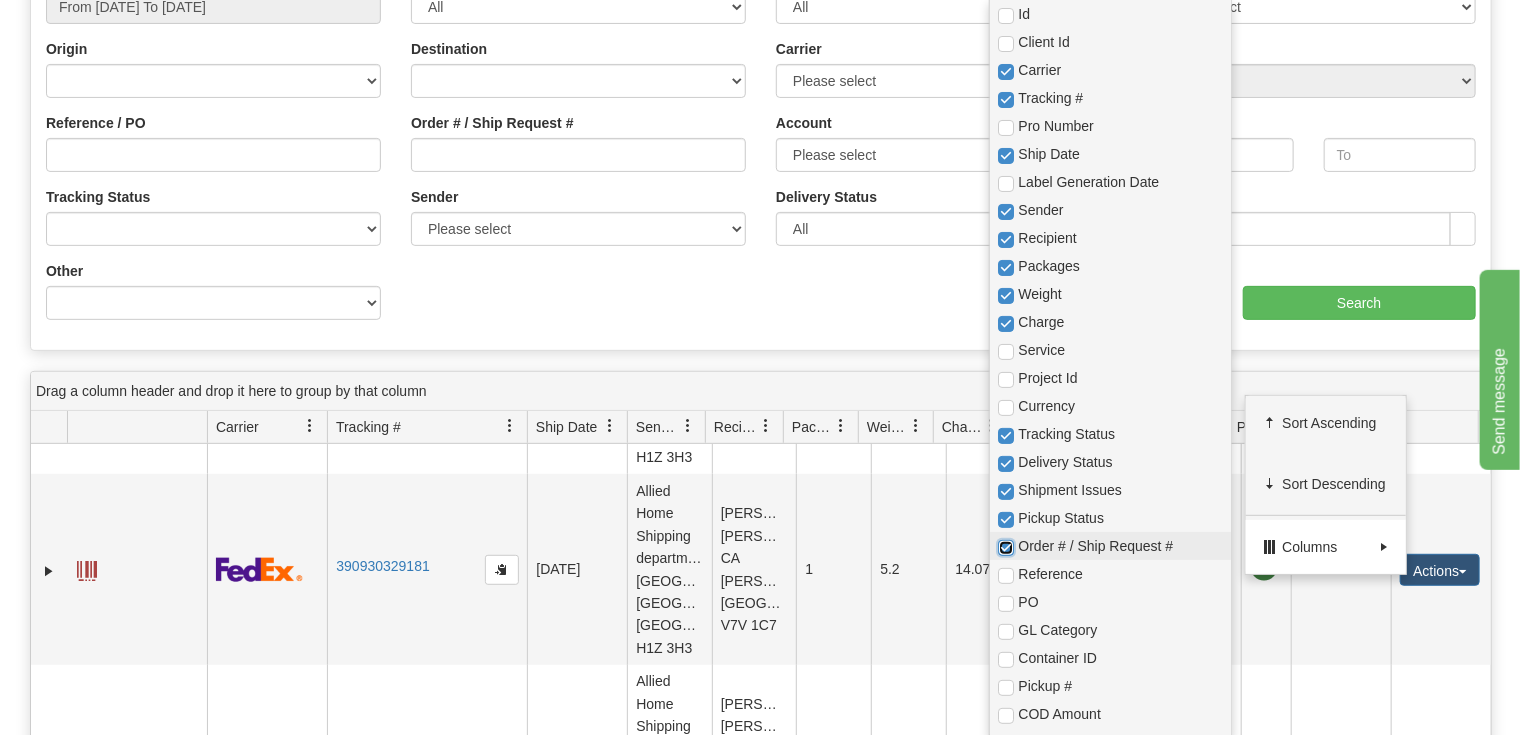 scroll, scrollTop: 238, scrollLeft: 0, axis: vertical 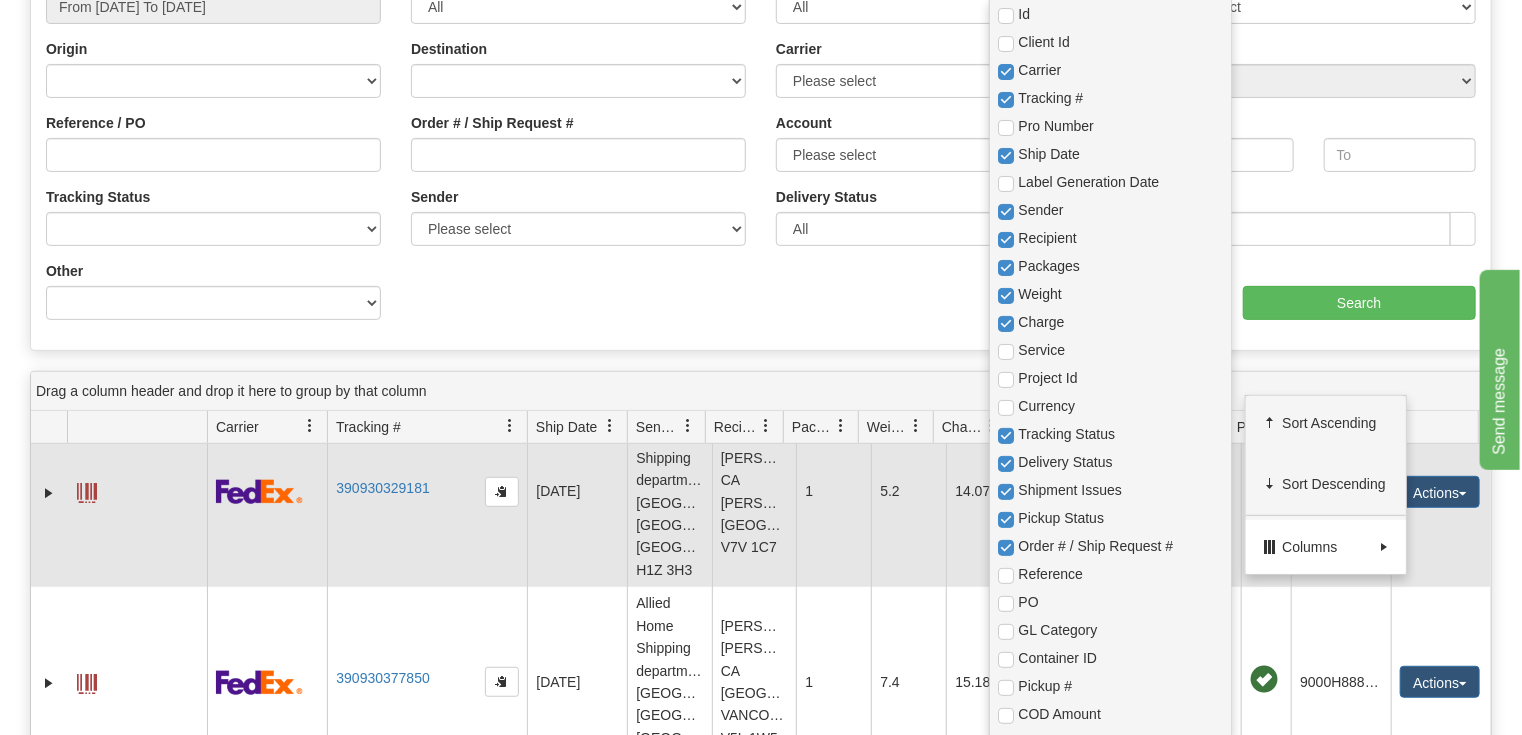 click on "Allied Home Shipping department [GEOGRAPHIC_DATA] [GEOGRAPHIC_DATA] [GEOGRAPHIC_DATA] H1Z 3H3" at bounding box center [669, 491] 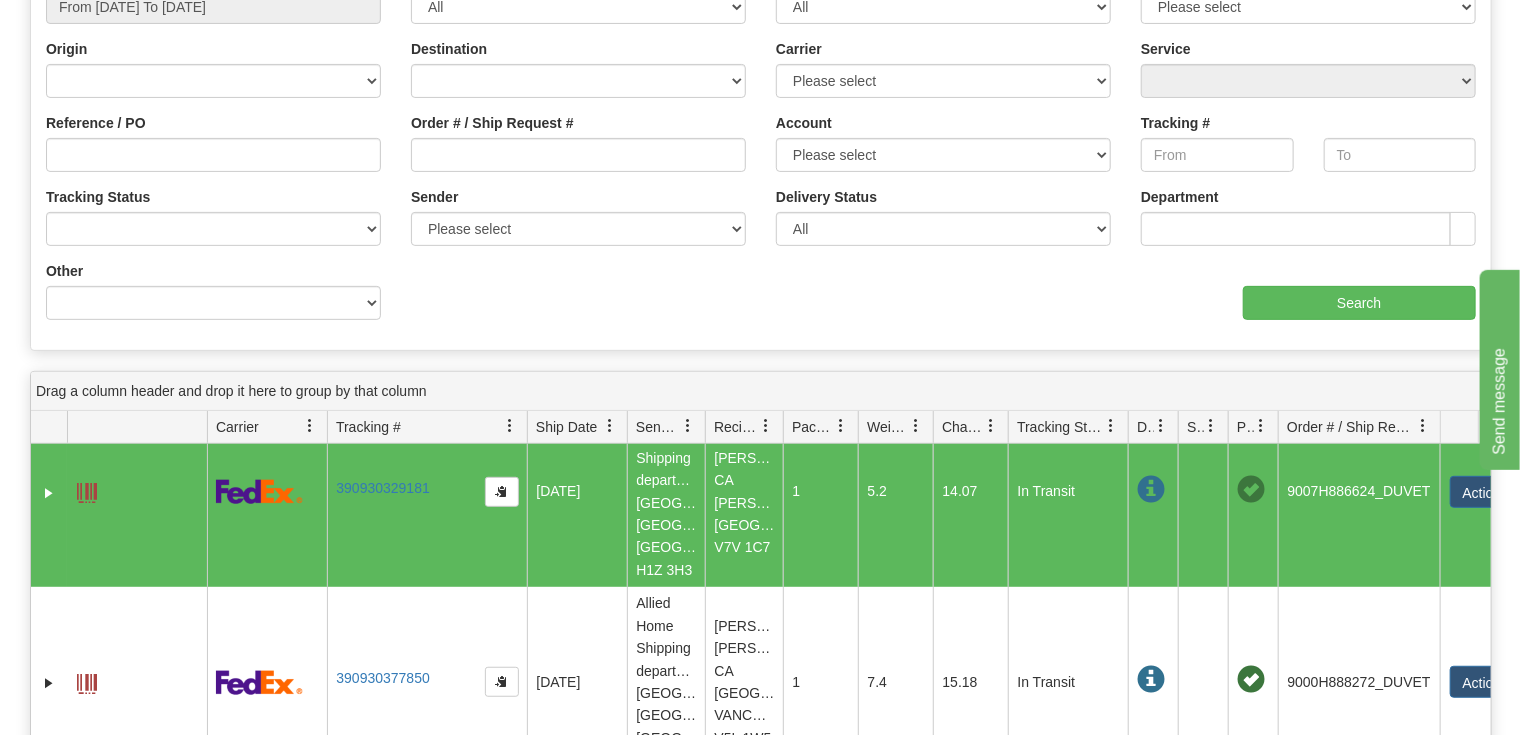 drag, startPoint x: 1376, startPoint y: 374, endPoint x: 1441, endPoint y: 374, distance: 65 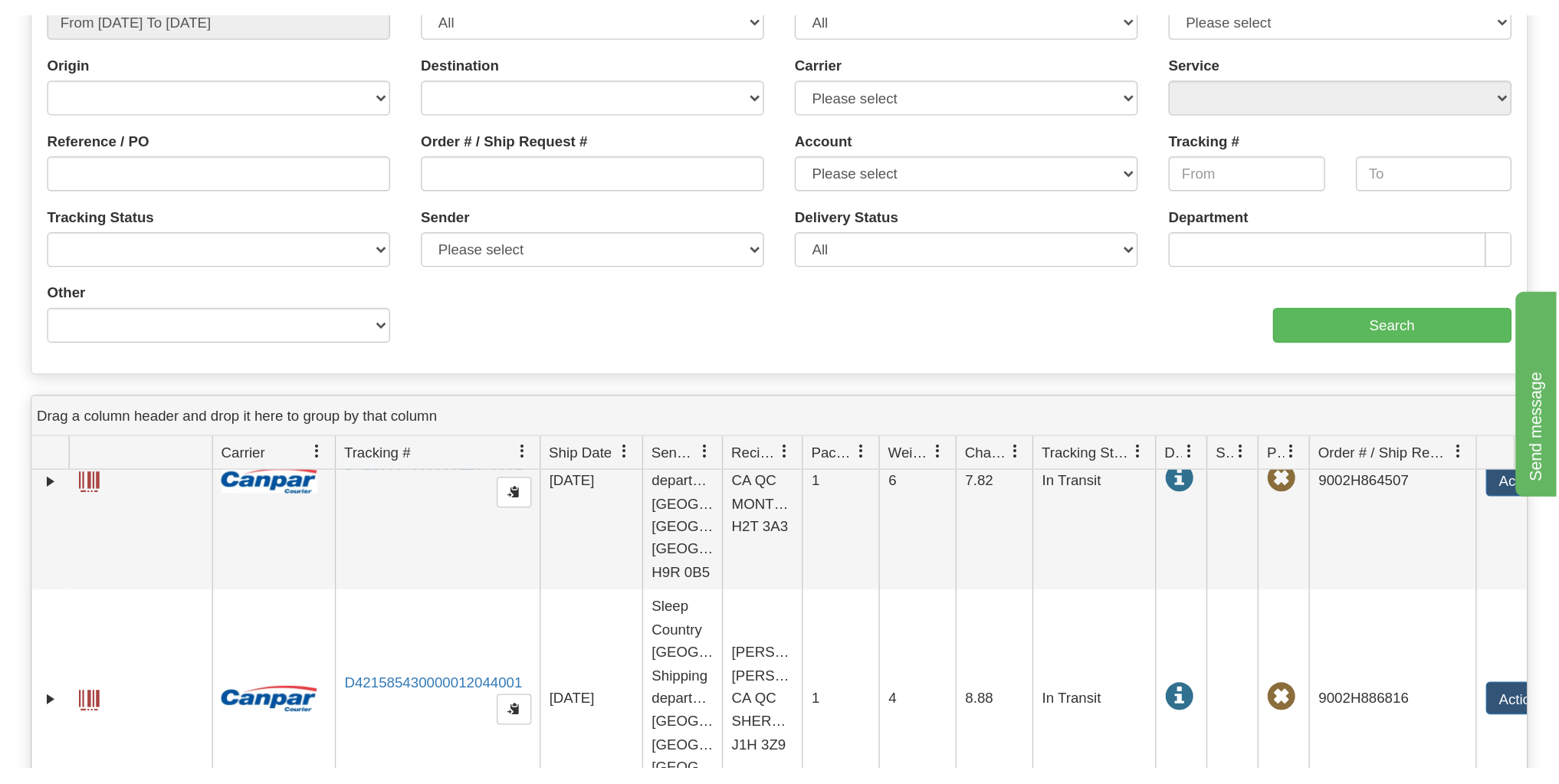 scroll, scrollTop: 1838, scrollLeft: 0, axis: vertical 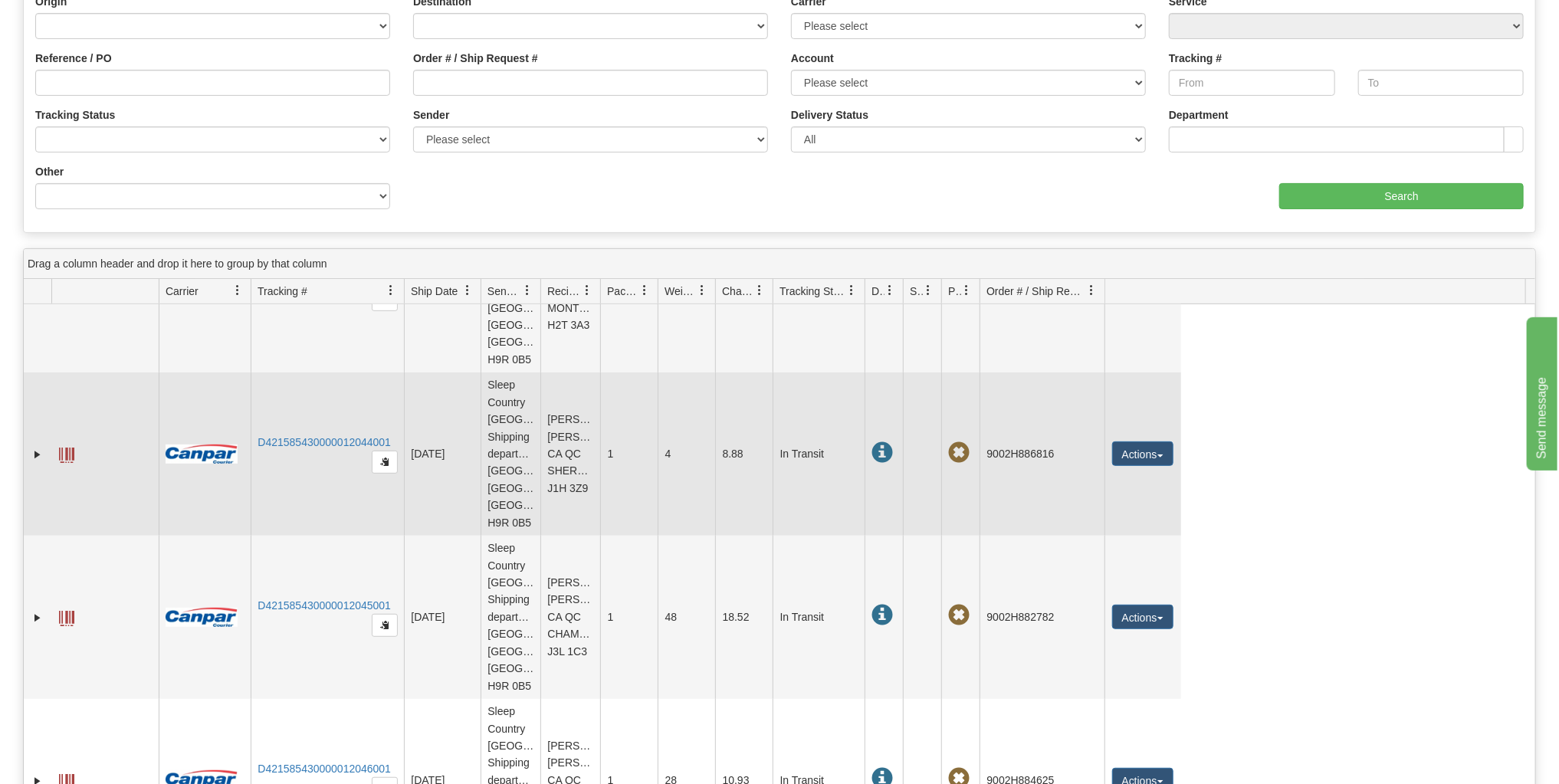 click on "Actions                     Repeat             Return             Track             Comment    Shipment Issues             Re-Print as ZPL    Authorize Return" at bounding box center (1143, 454) 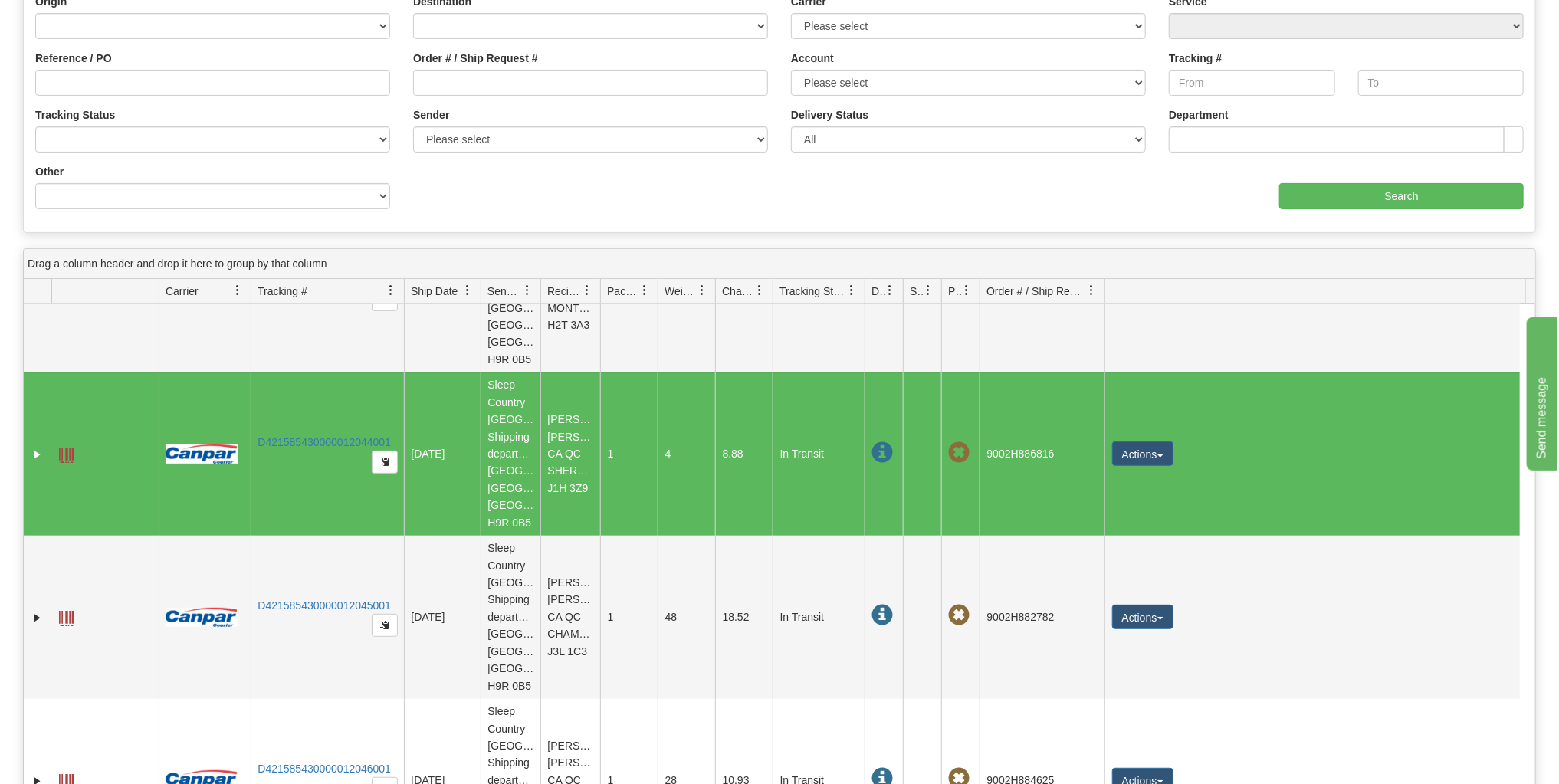 drag, startPoint x: 1180, startPoint y: 287, endPoint x: 1521, endPoint y: 309, distance: 341.70894 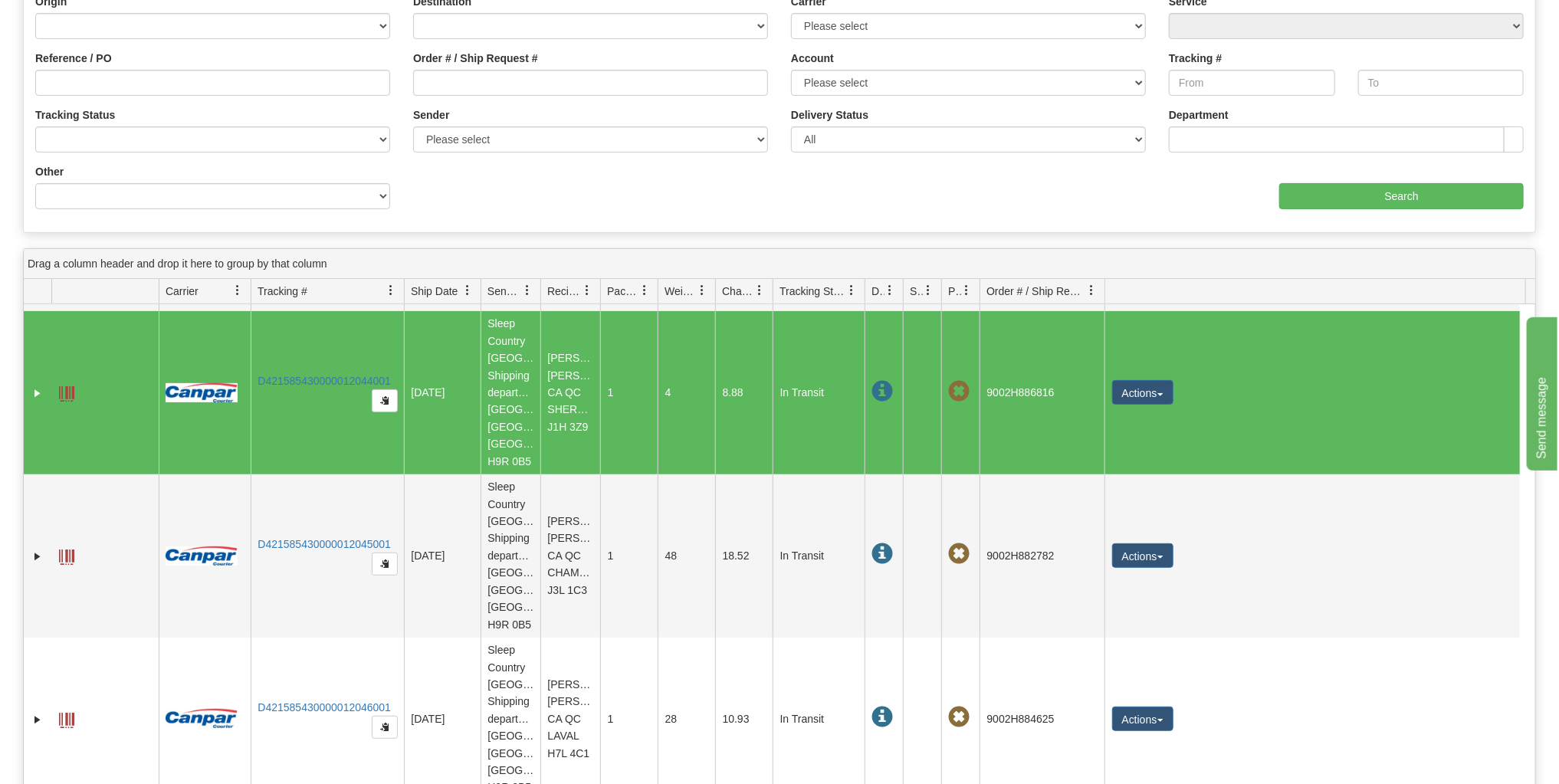 scroll, scrollTop: 1838, scrollLeft: 0, axis: vertical 